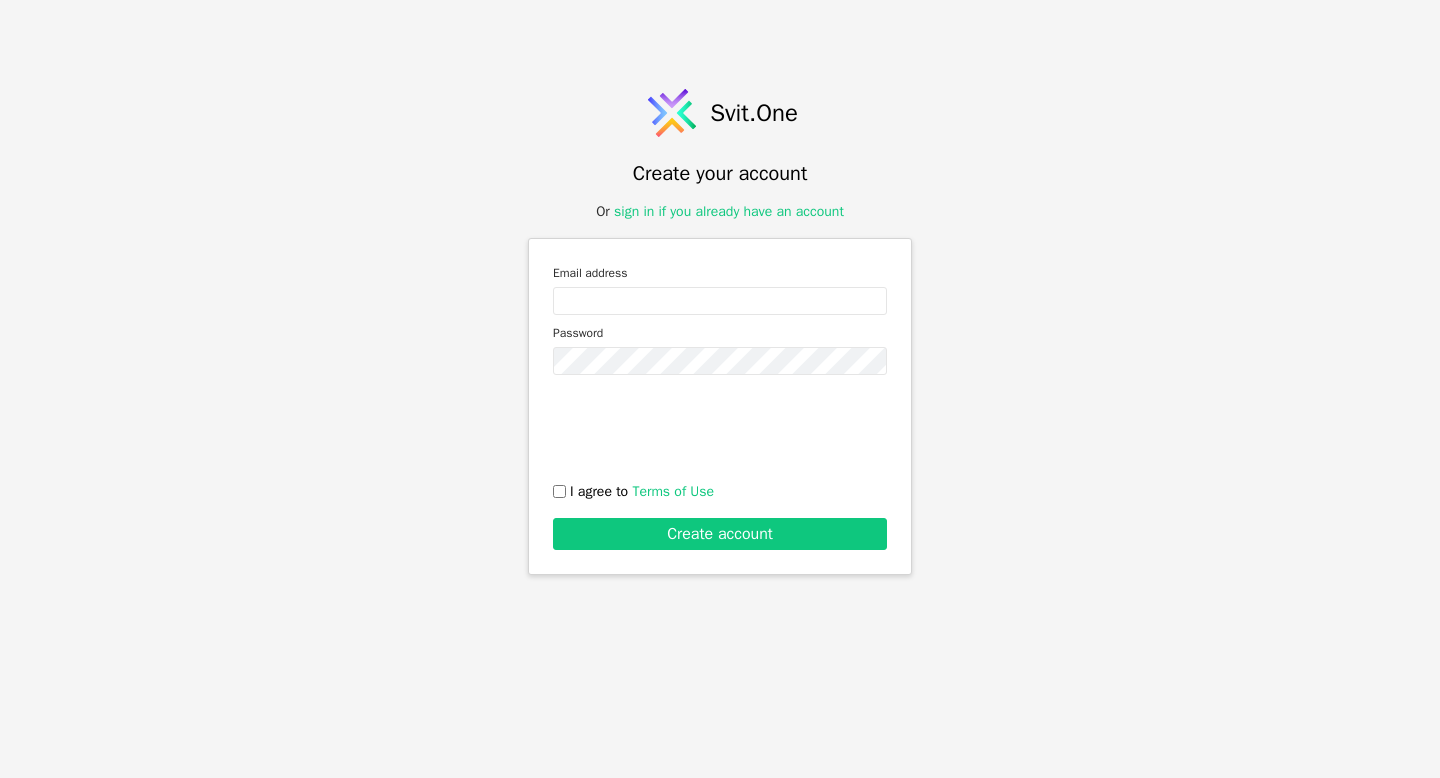 scroll, scrollTop: 0, scrollLeft: 0, axis: both 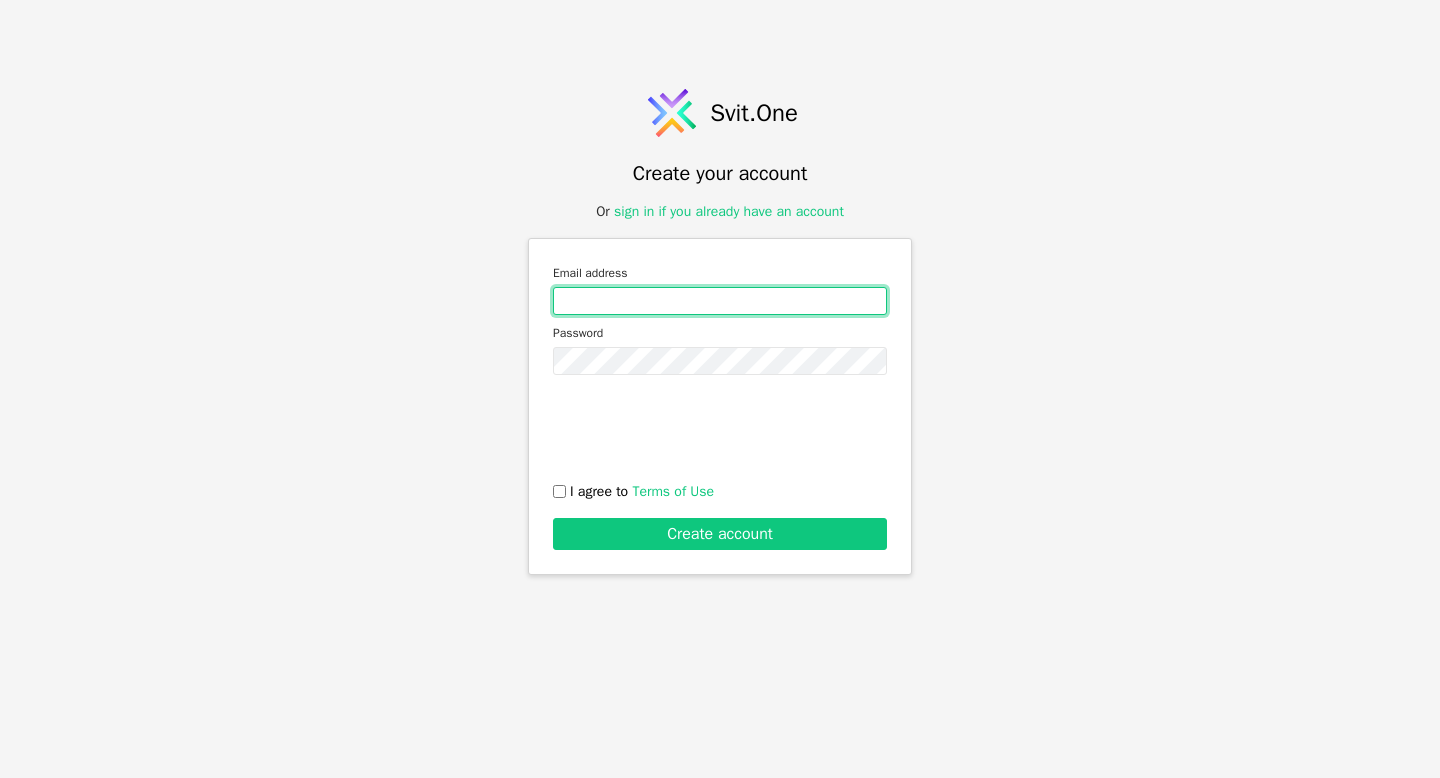 click at bounding box center [720, 301] 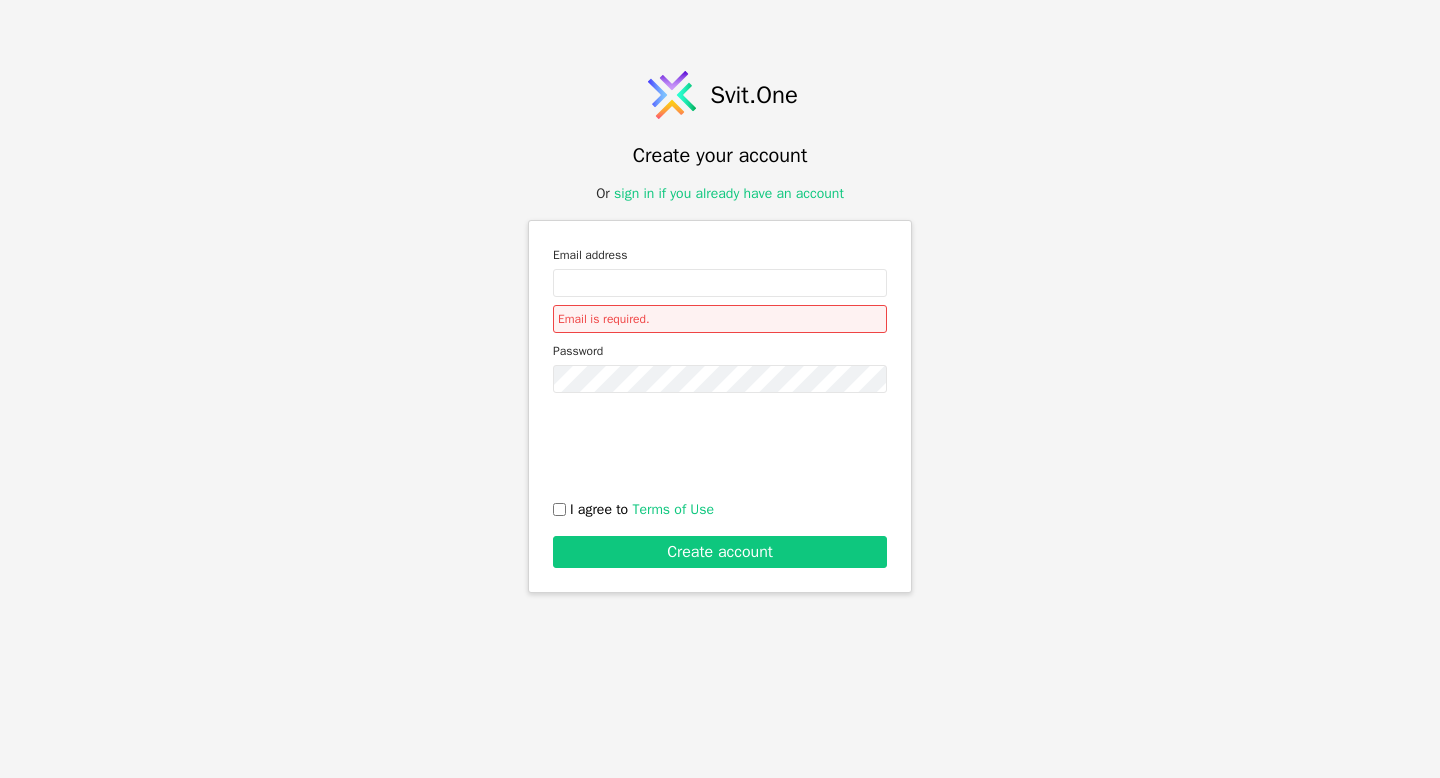 click on "Svit.One Create your account Or sign in if you already have an account Email address Email is required. Password I agree to Terms of Use Create account" at bounding box center [720, 389] 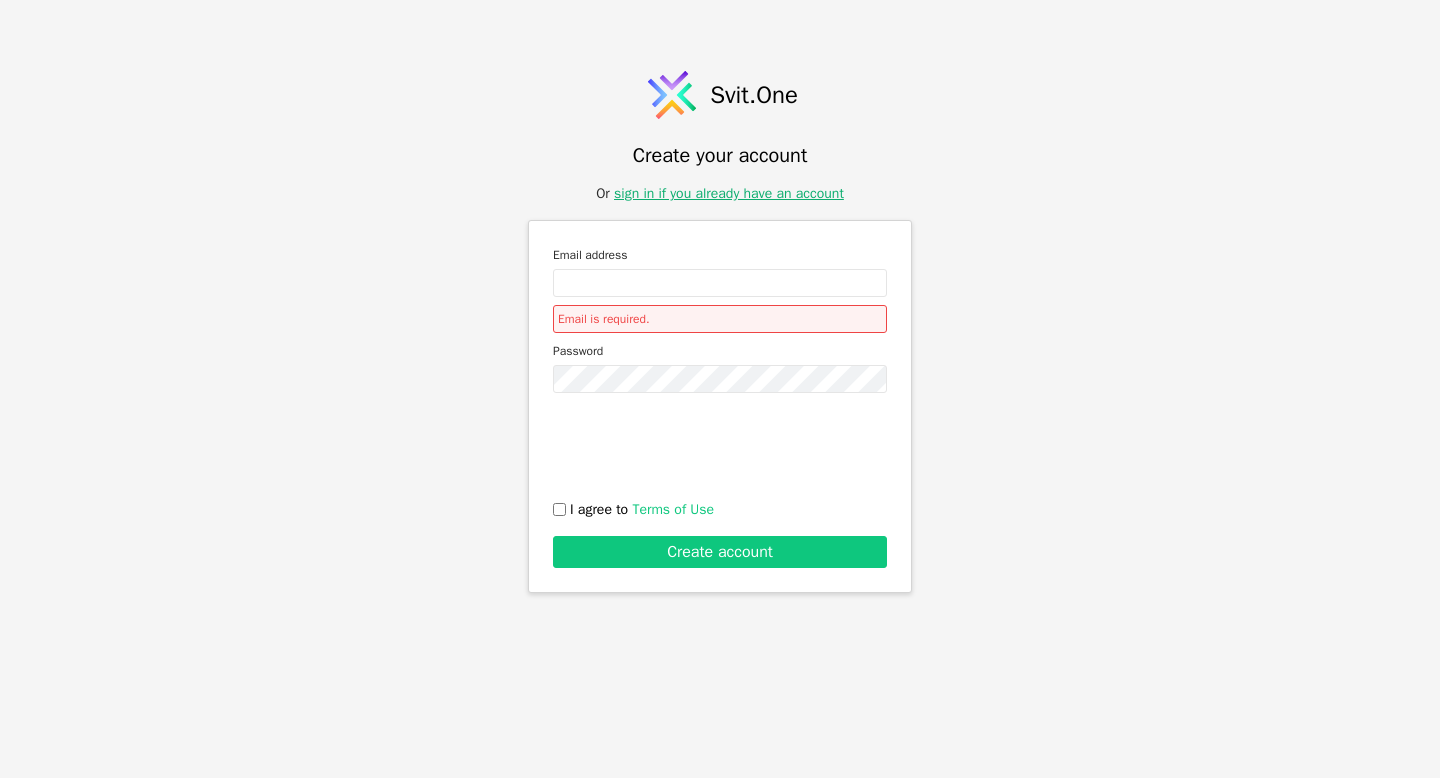 click on "sign in if you already have an account" at bounding box center (729, 193) 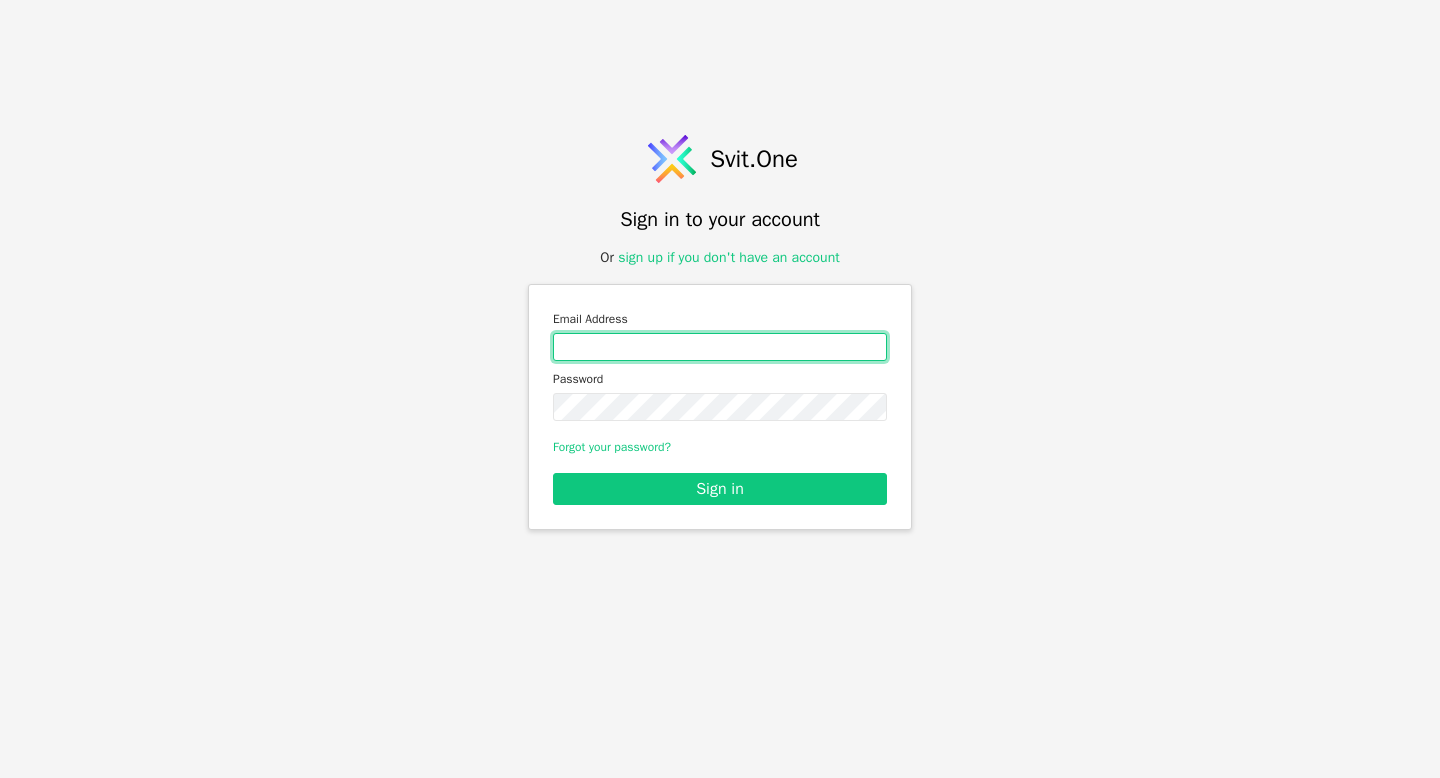 click at bounding box center [720, 347] 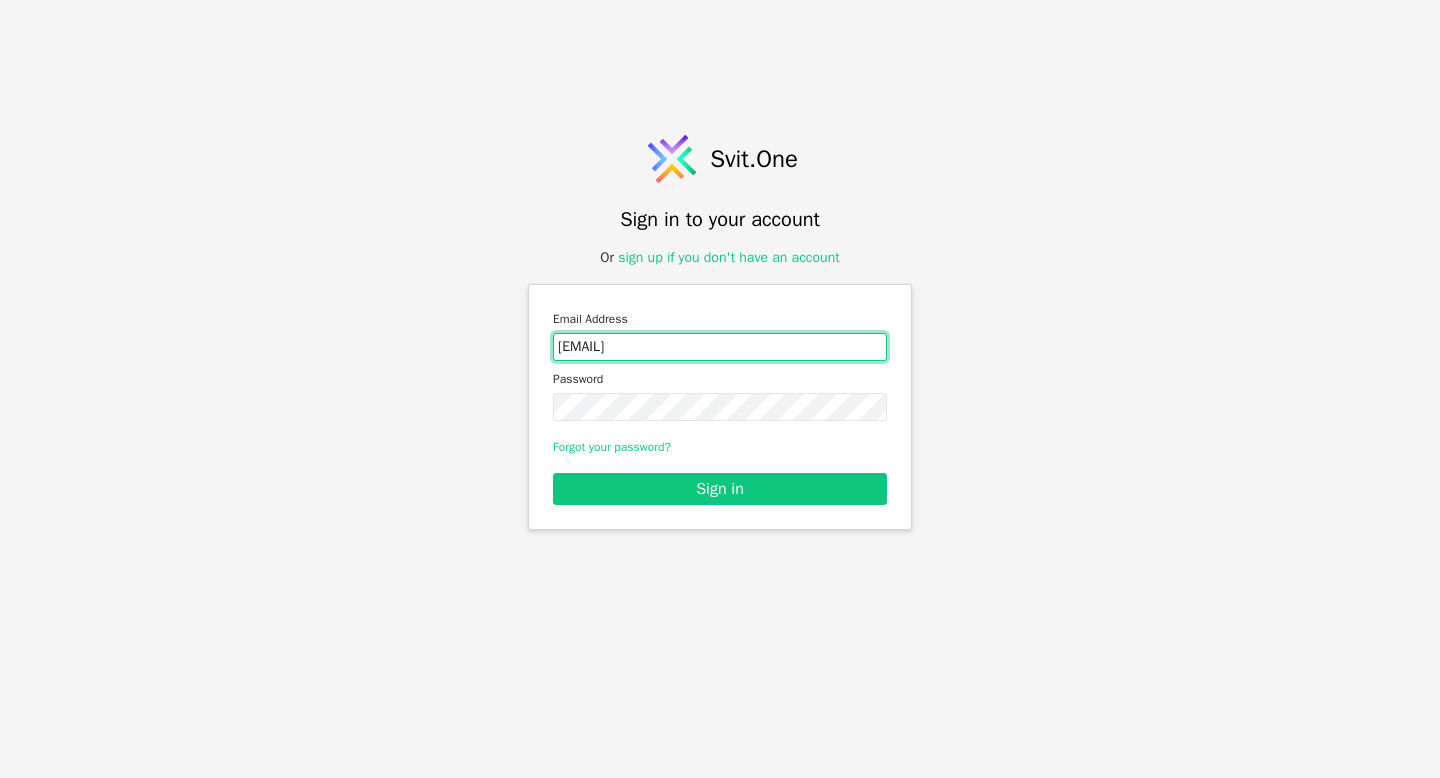 type on "[EMAIL]" 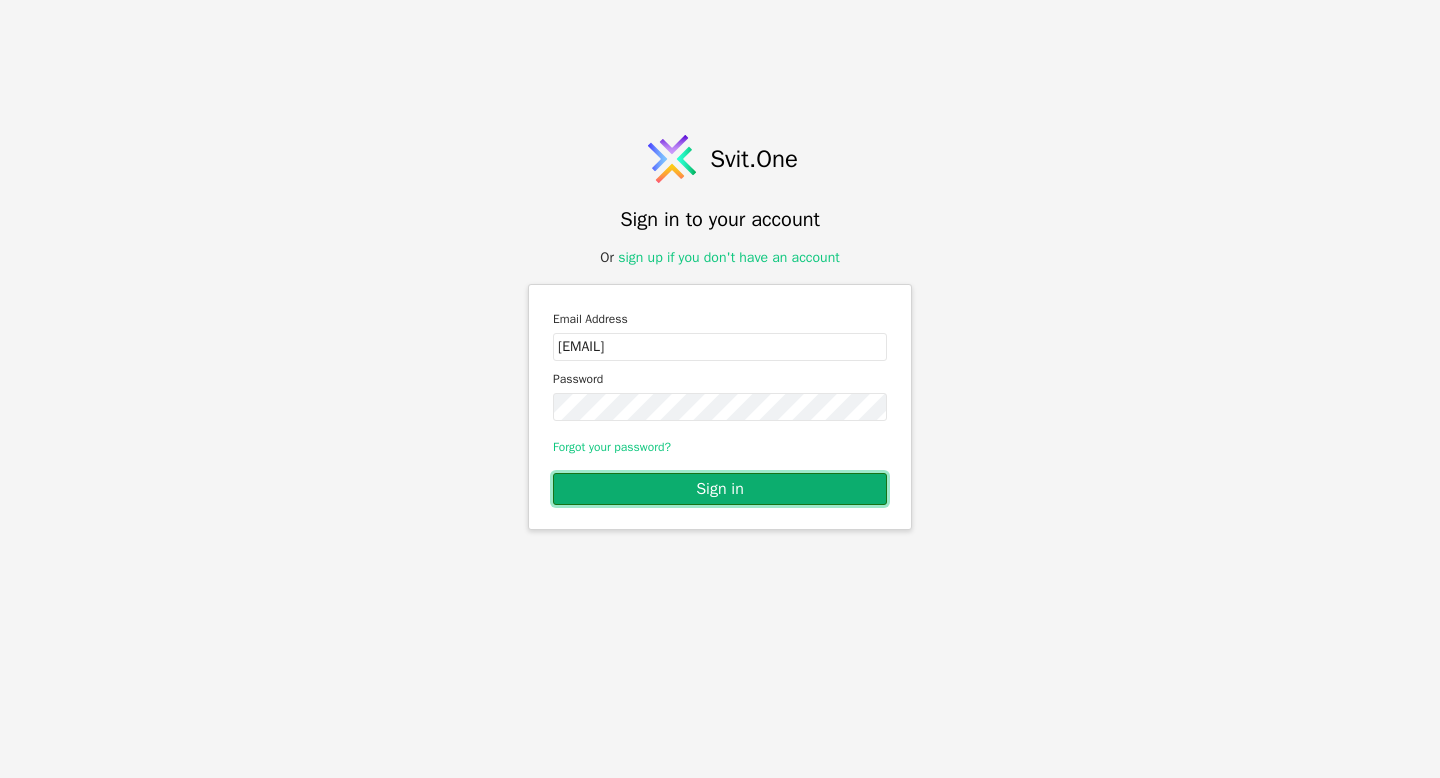 click on "Sign in" at bounding box center (720, 489) 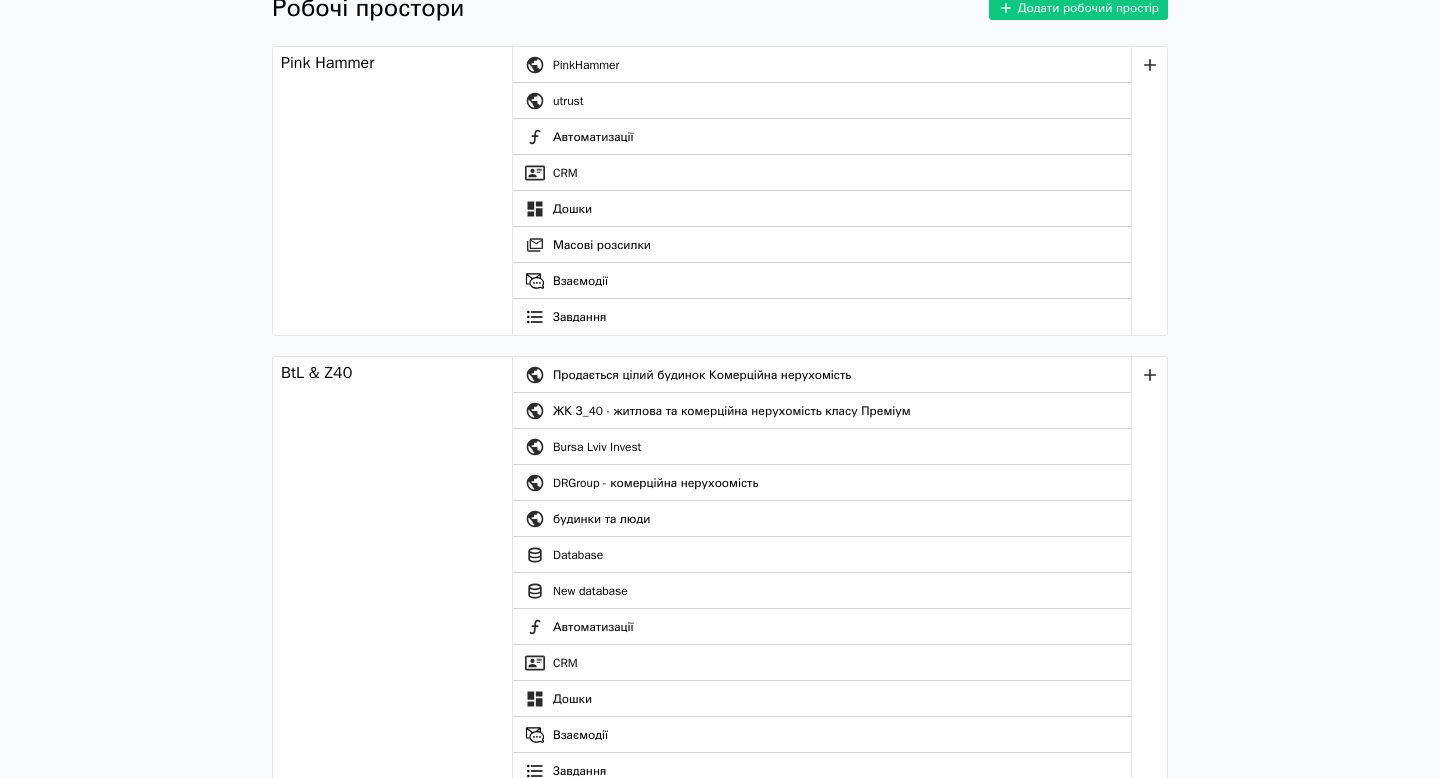 scroll, scrollTop: 82, scrollLeft: 0, axis: vertical 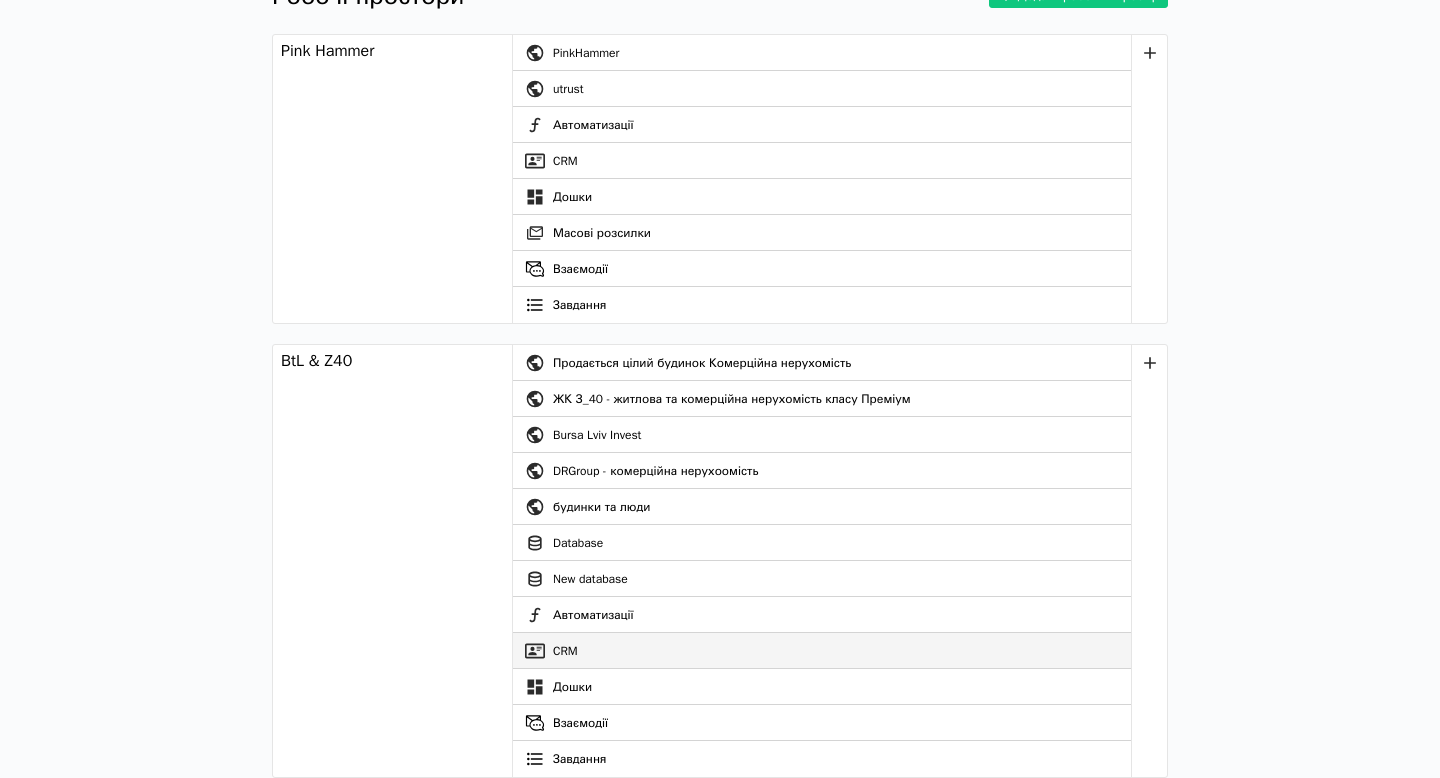 click on "CRM" at bounding box center (822, 651) 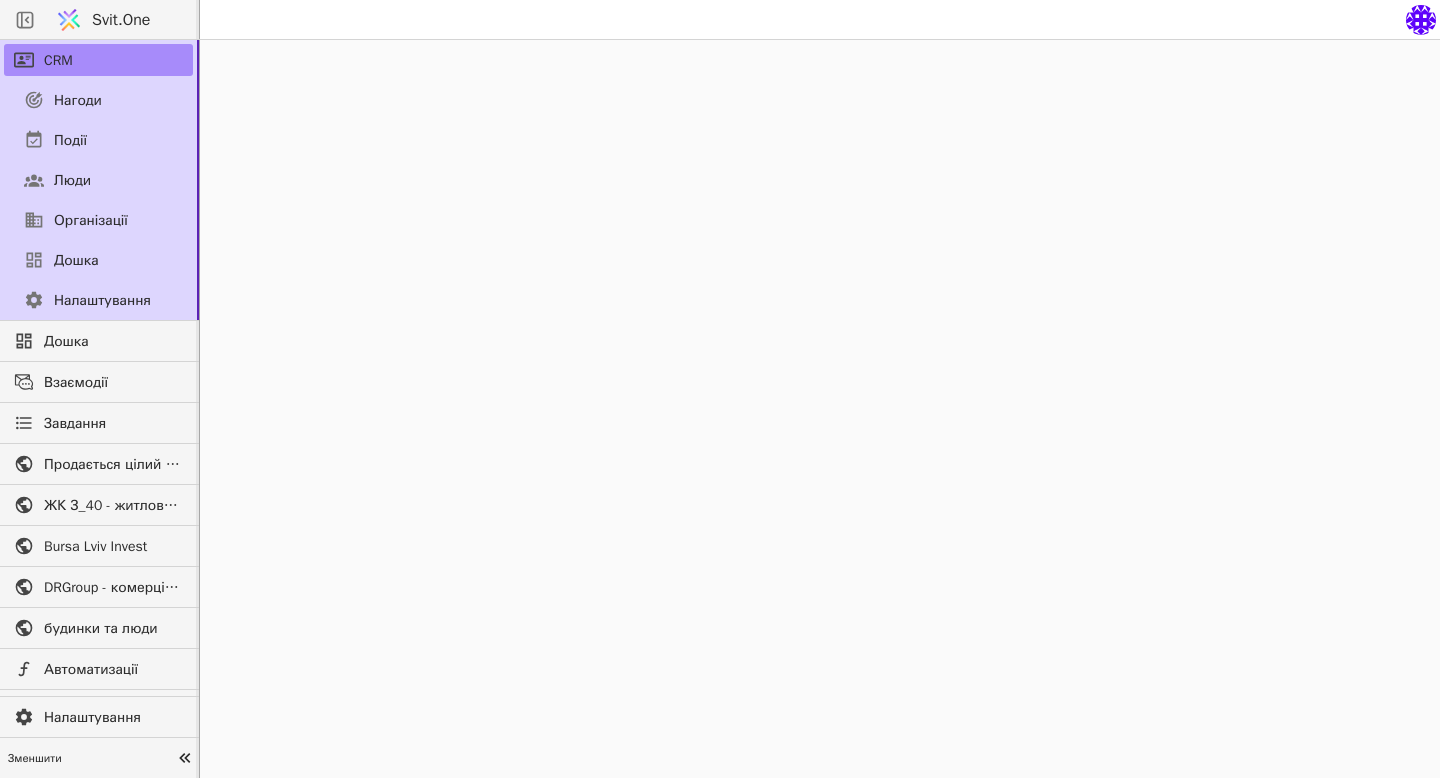 scroll, scrollTop: 0, scrollLeft: 0, axis: both 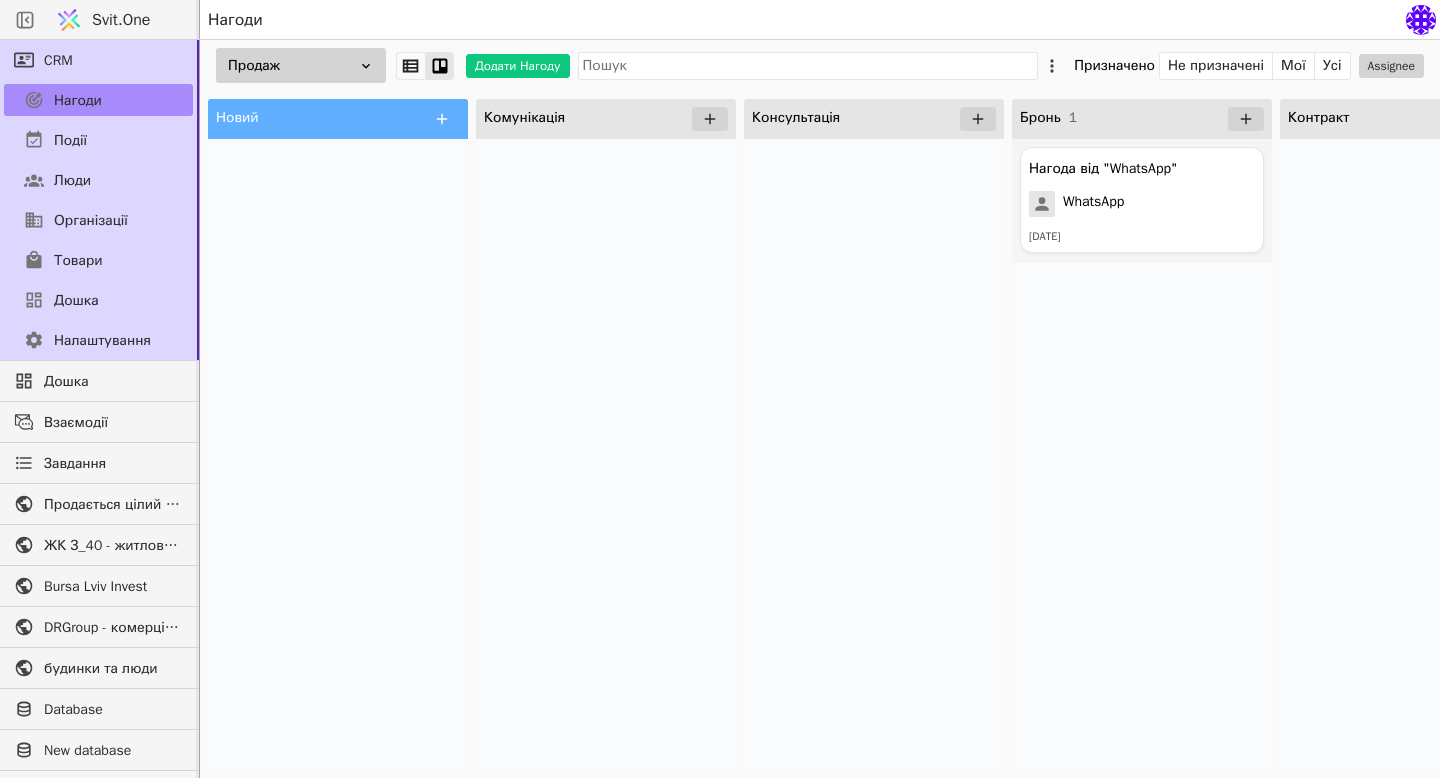 click on "Продаж" at bounding box center [301, 65] 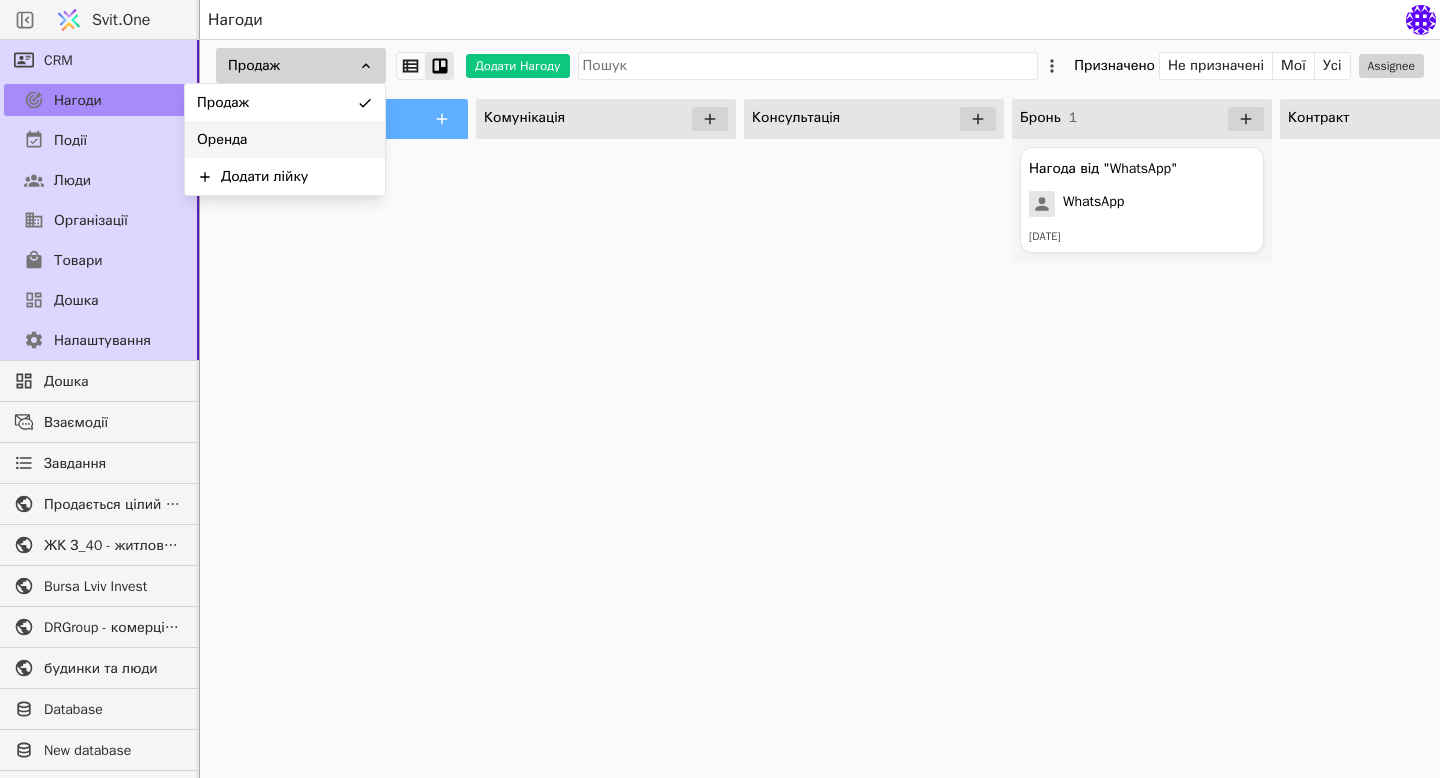 click on "Оренда" at bounding box center (285, 139) 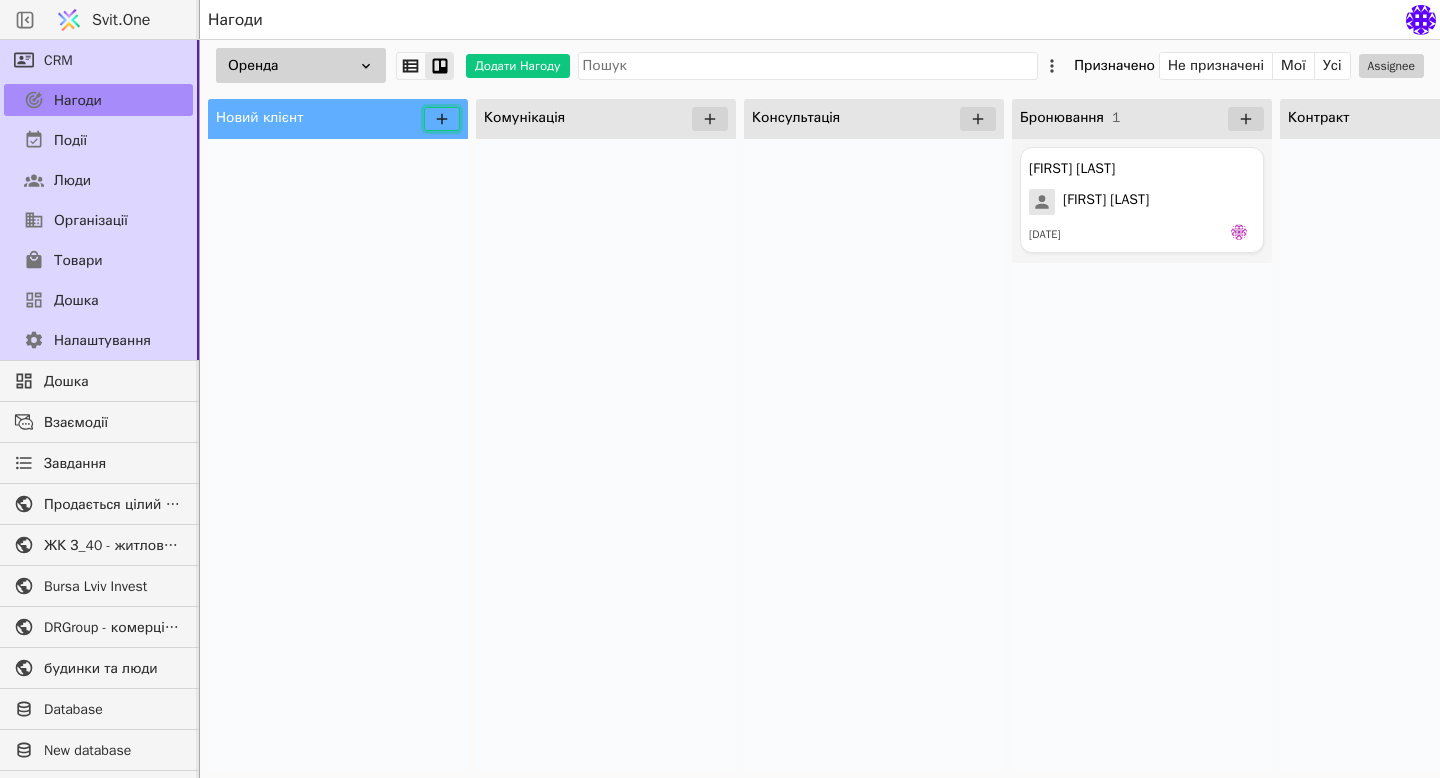 click 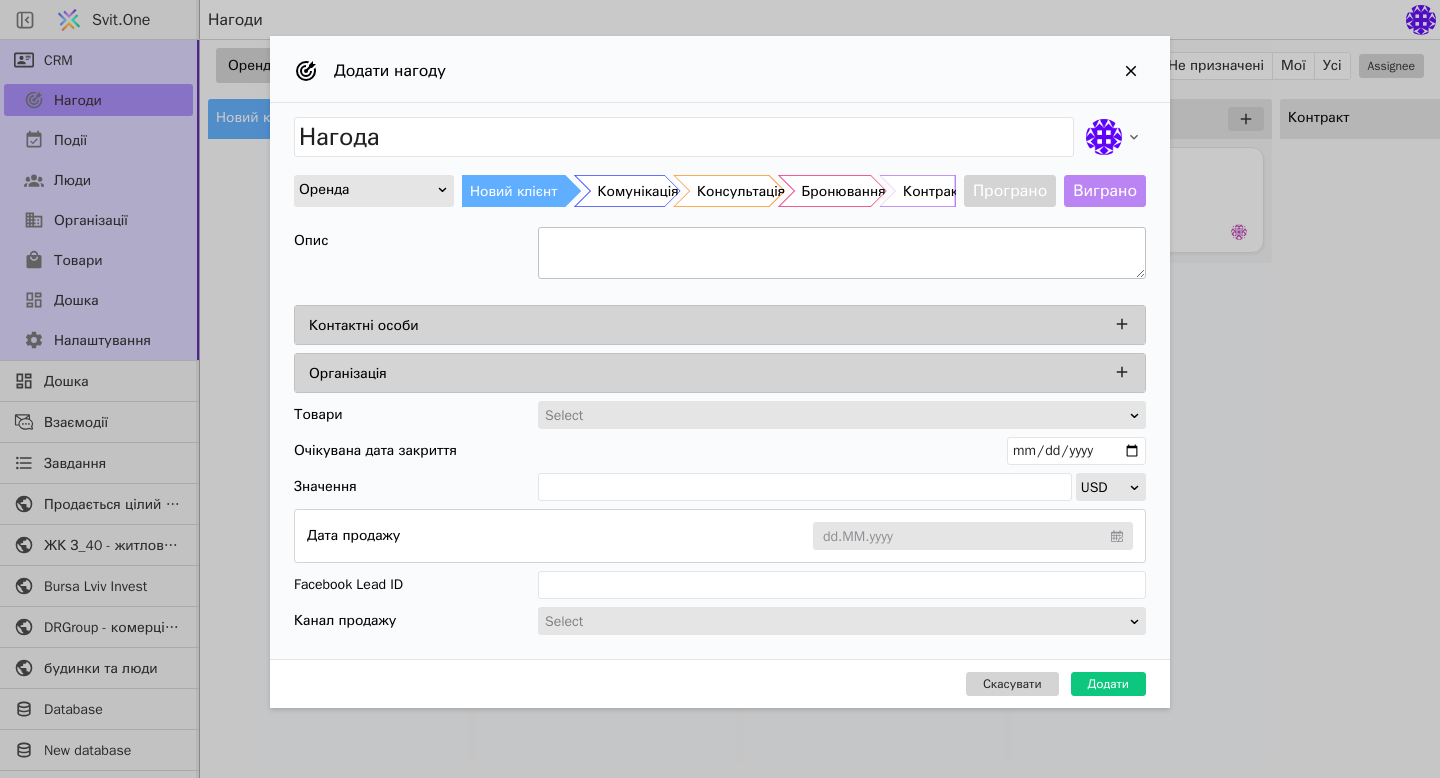 click at bounding box center [842, 253] 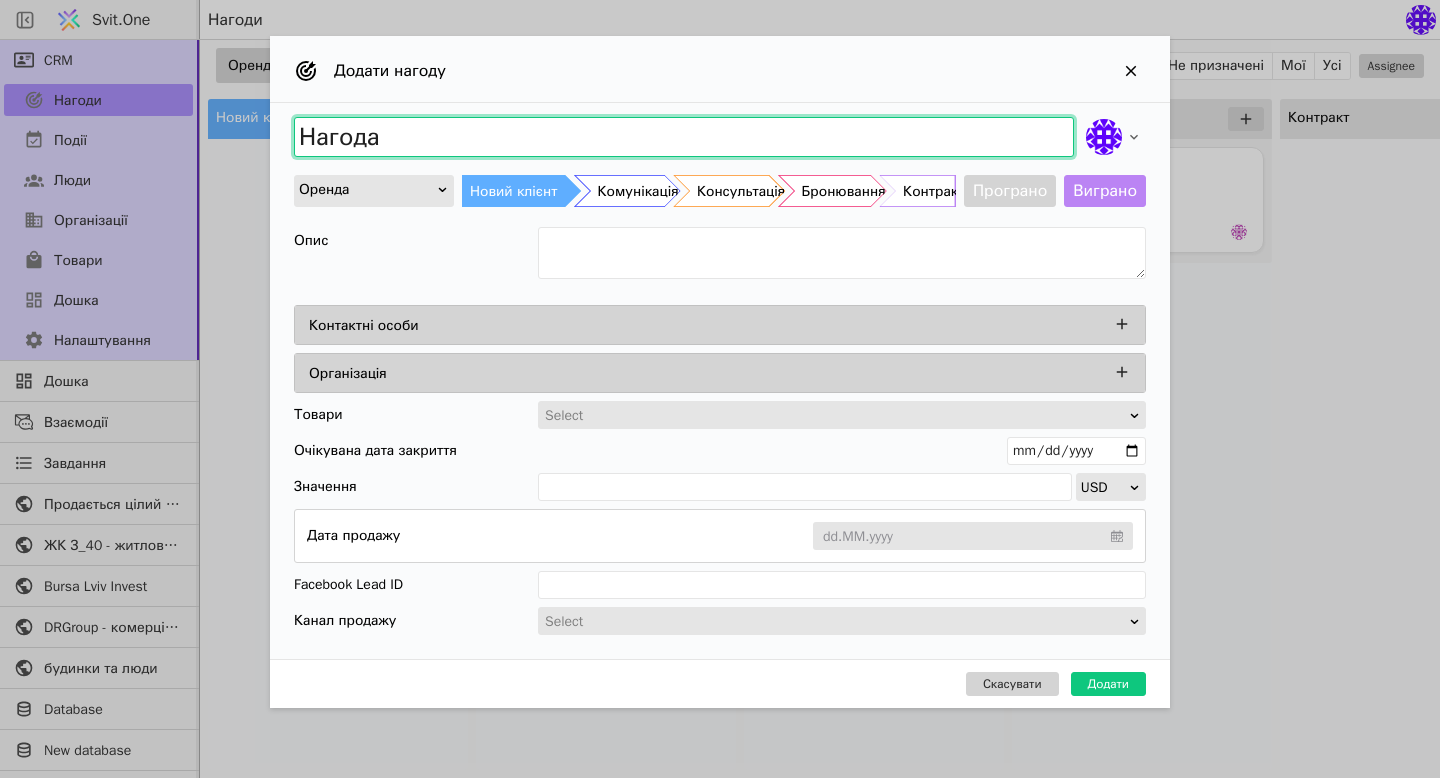 click on "Нагода" at bounding box center [684, 137] 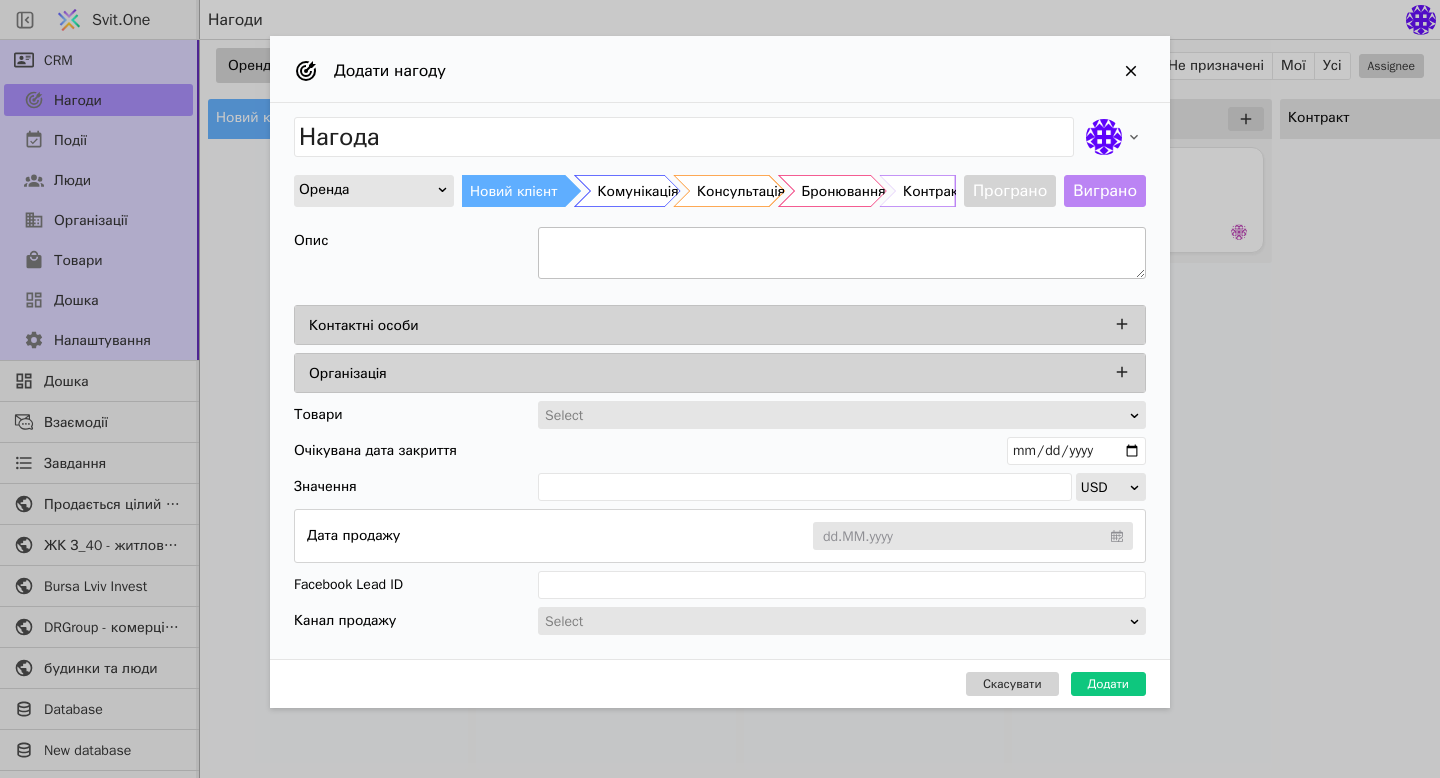 click at bounding box center [842, 253] 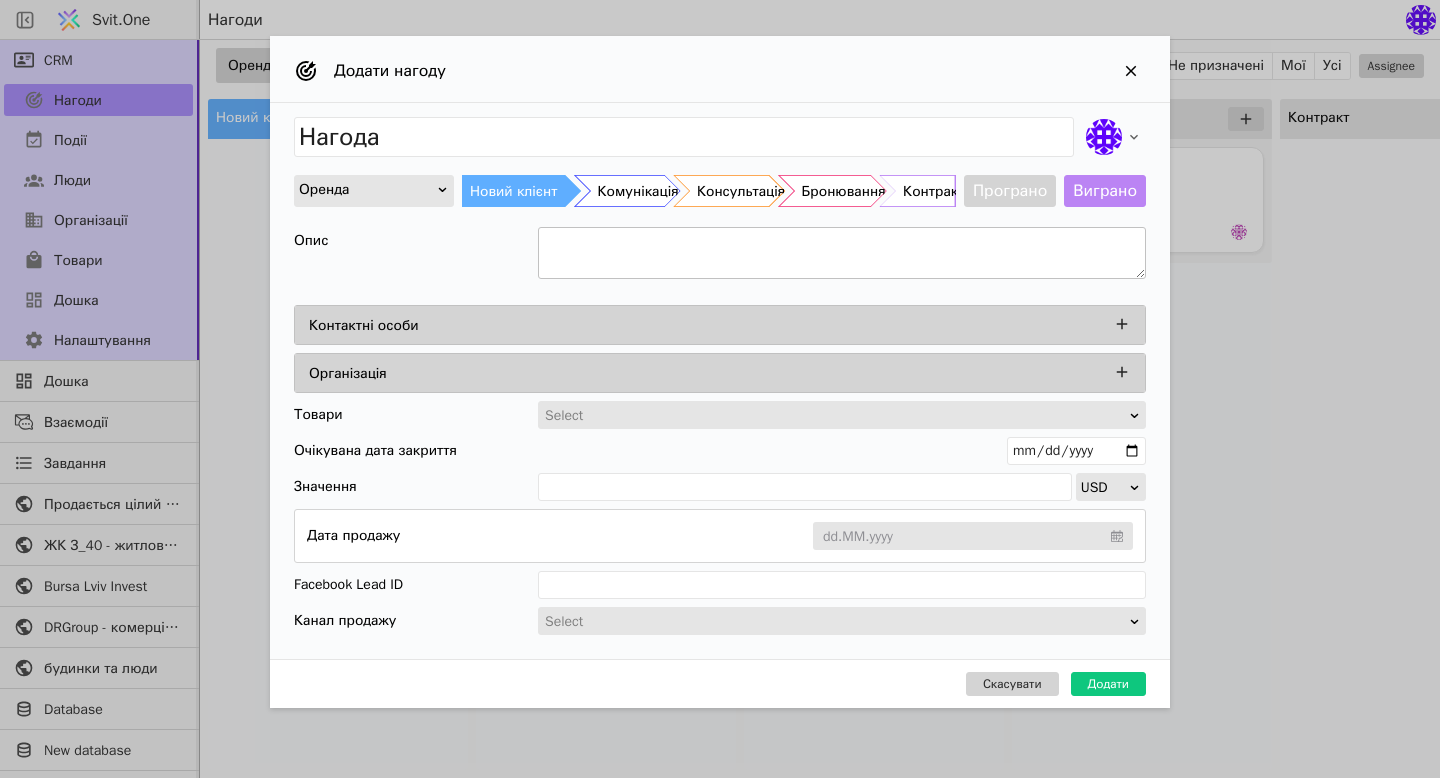 type on "R" 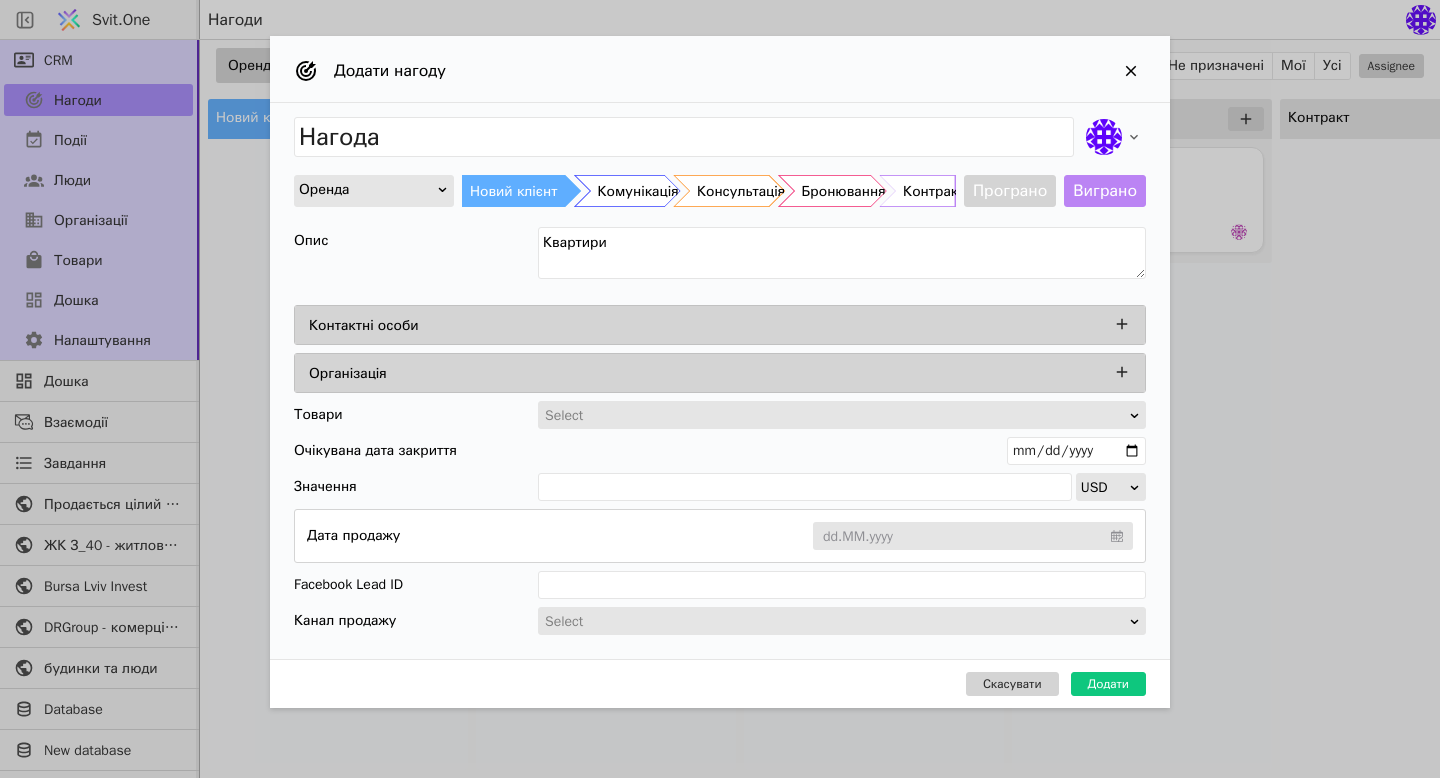 type on "Квартири" 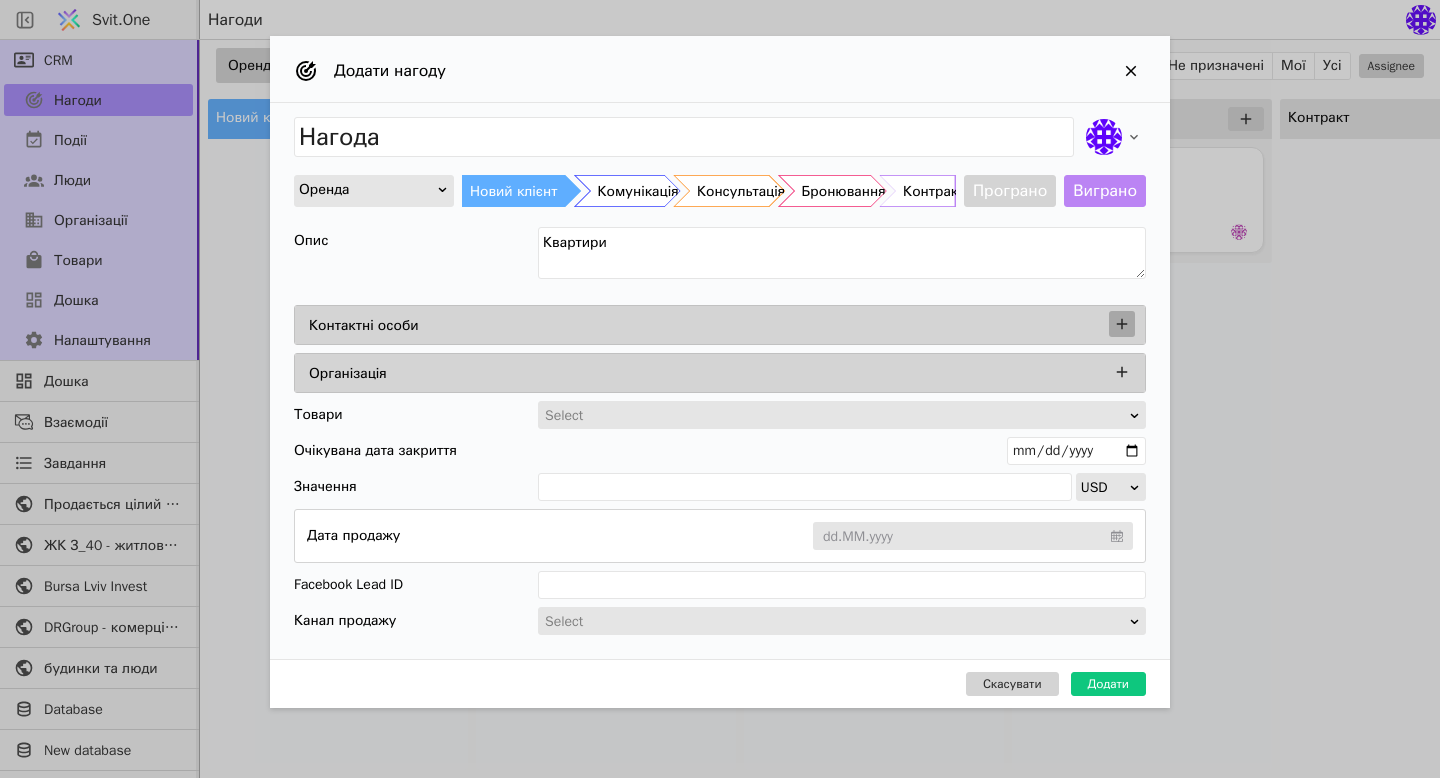 click 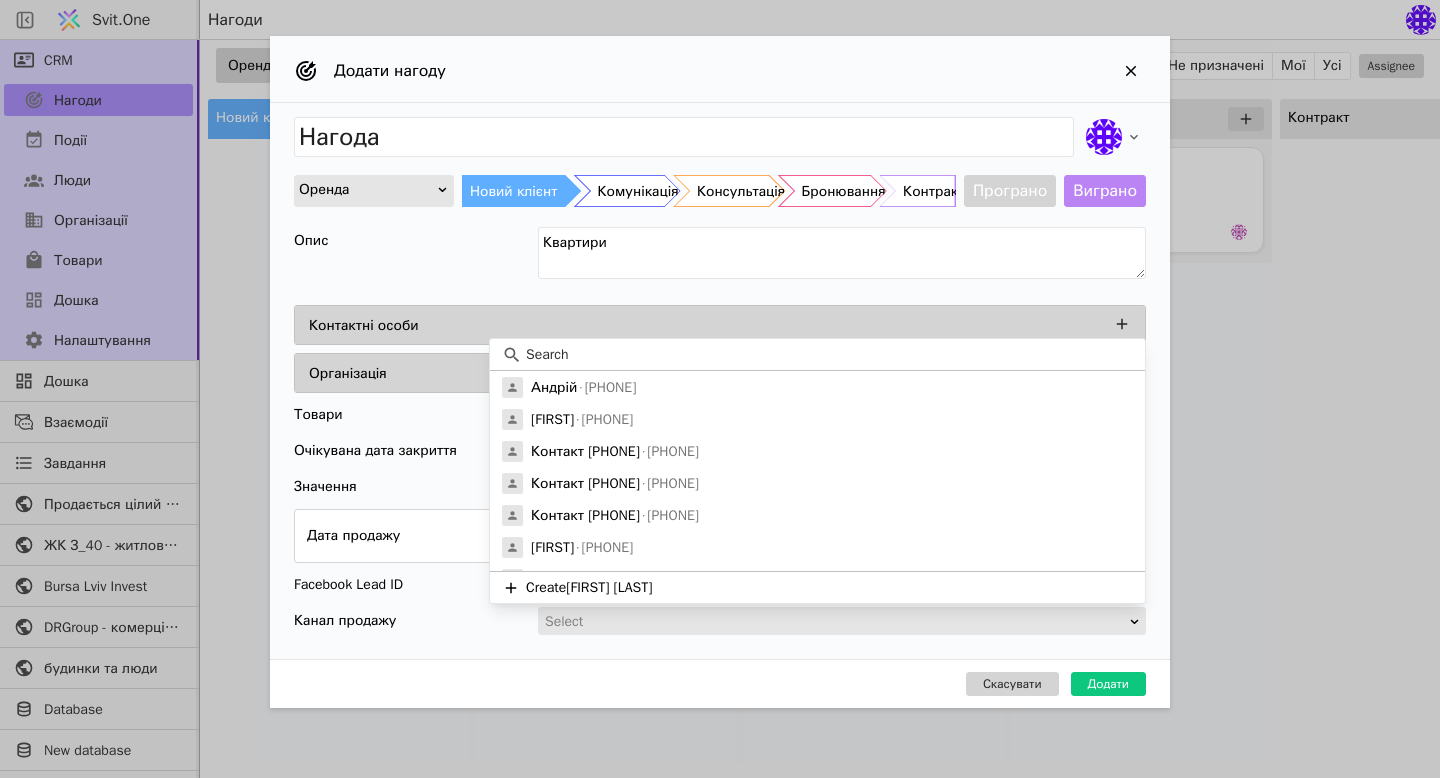 click at bounding box center (829, 354) 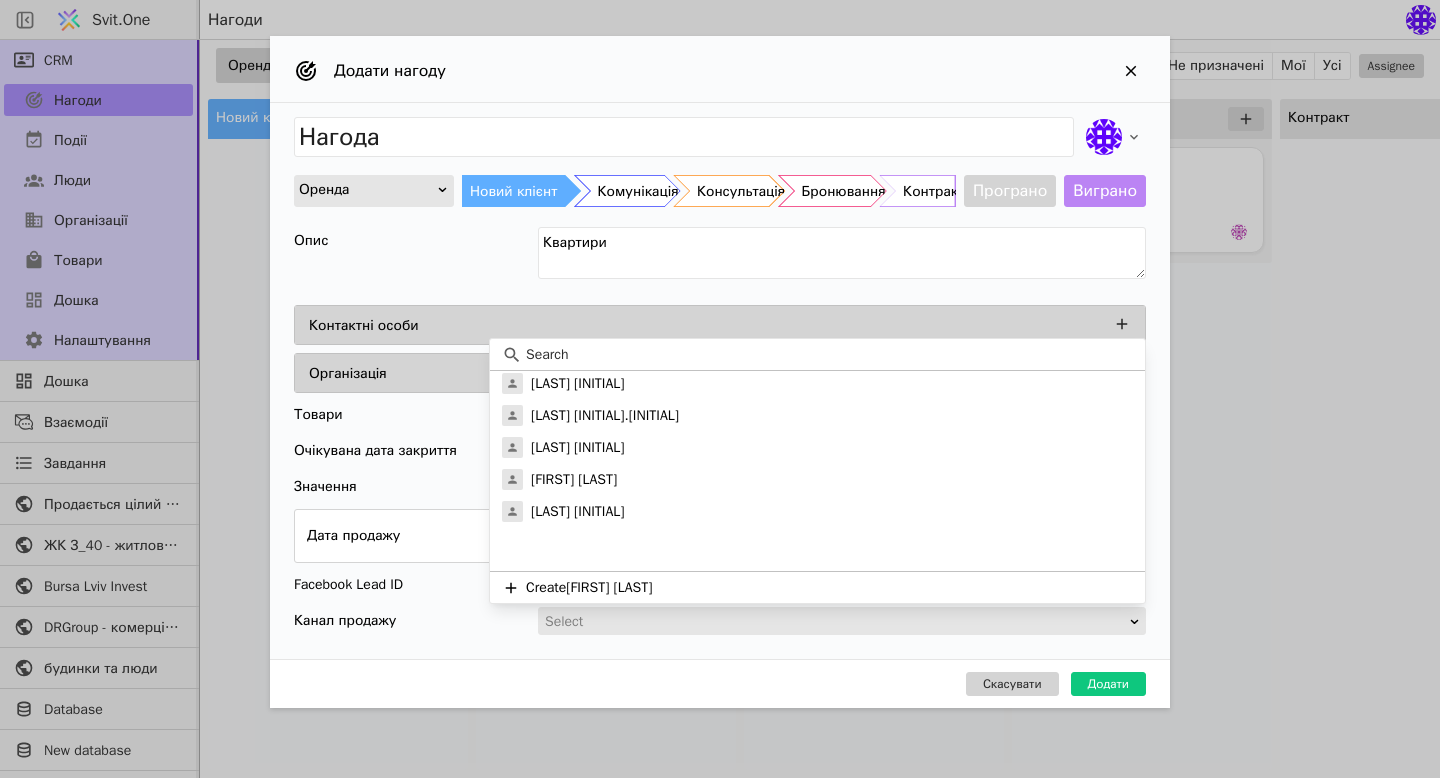 scroll, scrollTop: 2799, scrollLeft: 0, axis: vertical 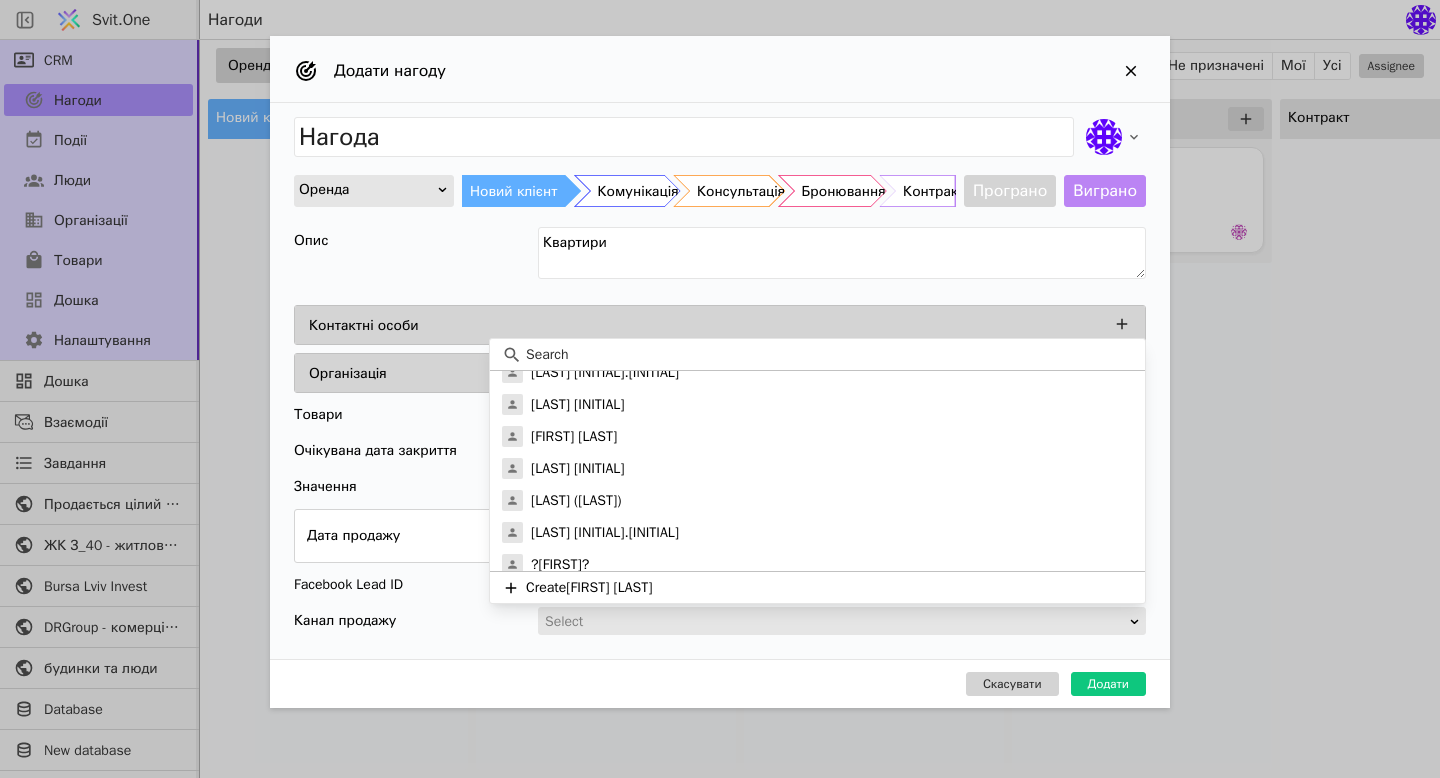 click on "Контактні особи" at bounding box center (726, 325) 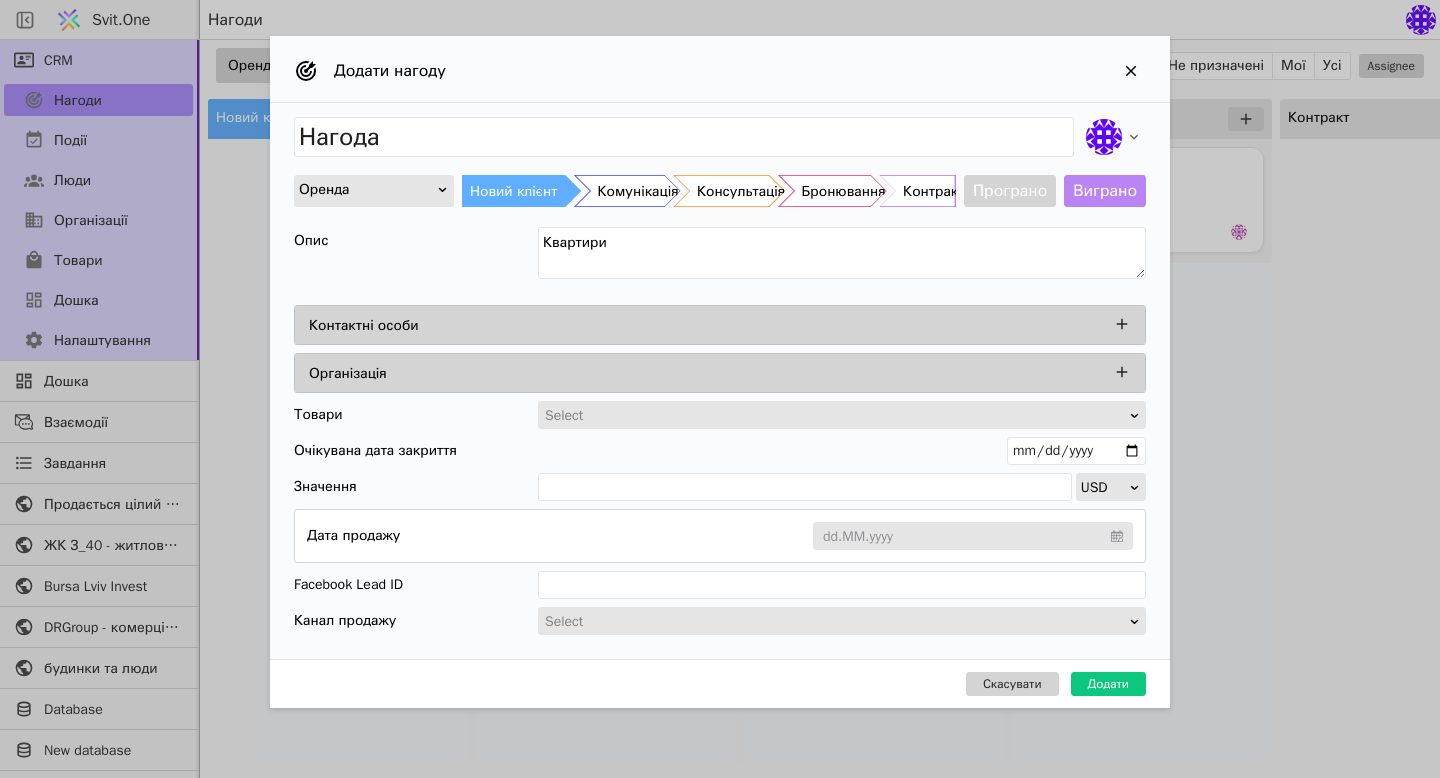 click on "Контактні особи" at bounding box center (726, 325) 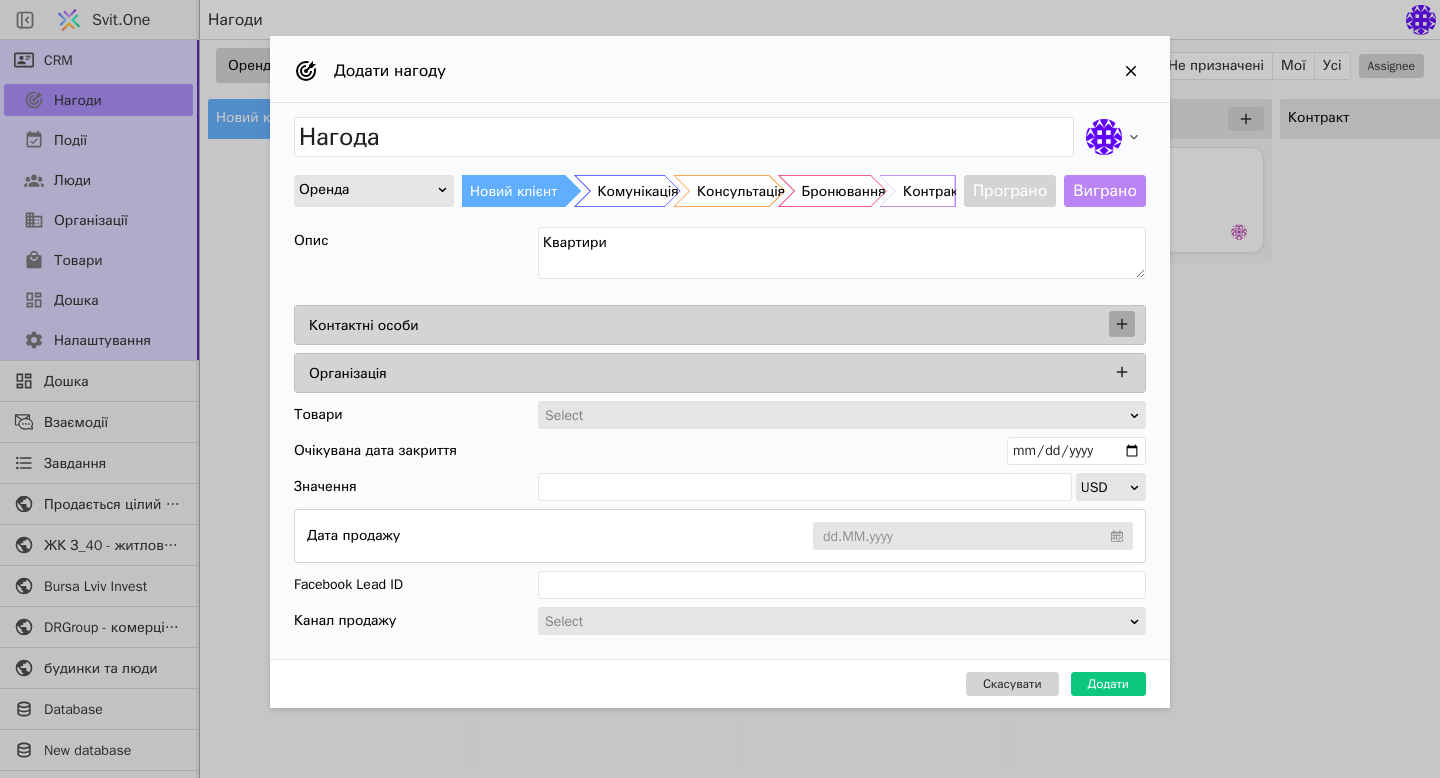 click 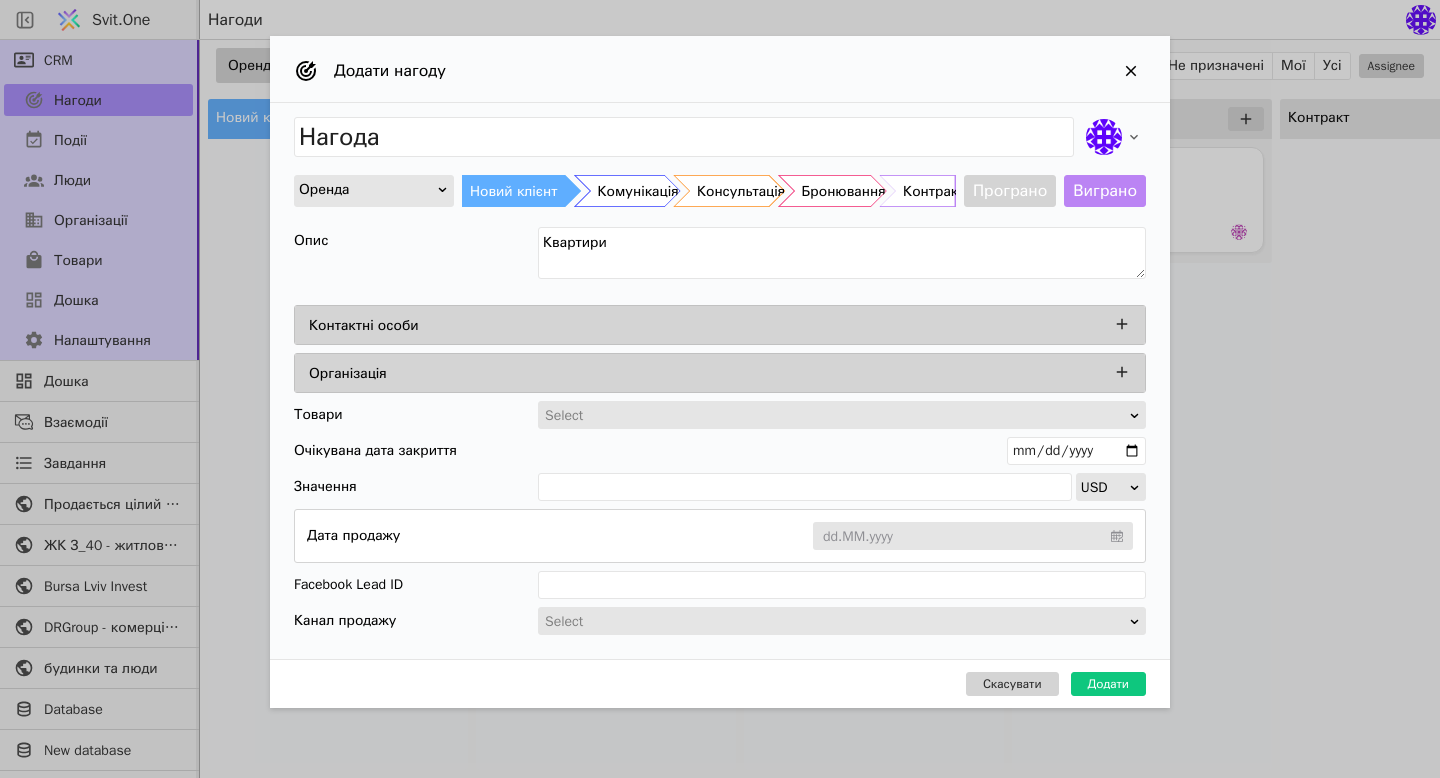 click on "Нагода Оренда Новий клієнт Комунікація Консультація Бронювання Контракт Програно Виграно Контактні особи Організація Товари Select Очікувана дата закриття Значення USD Дата продажу dd.MM.yyyy Facebook Lead ID Канал продажу Select" at bounding box center (720, 381) 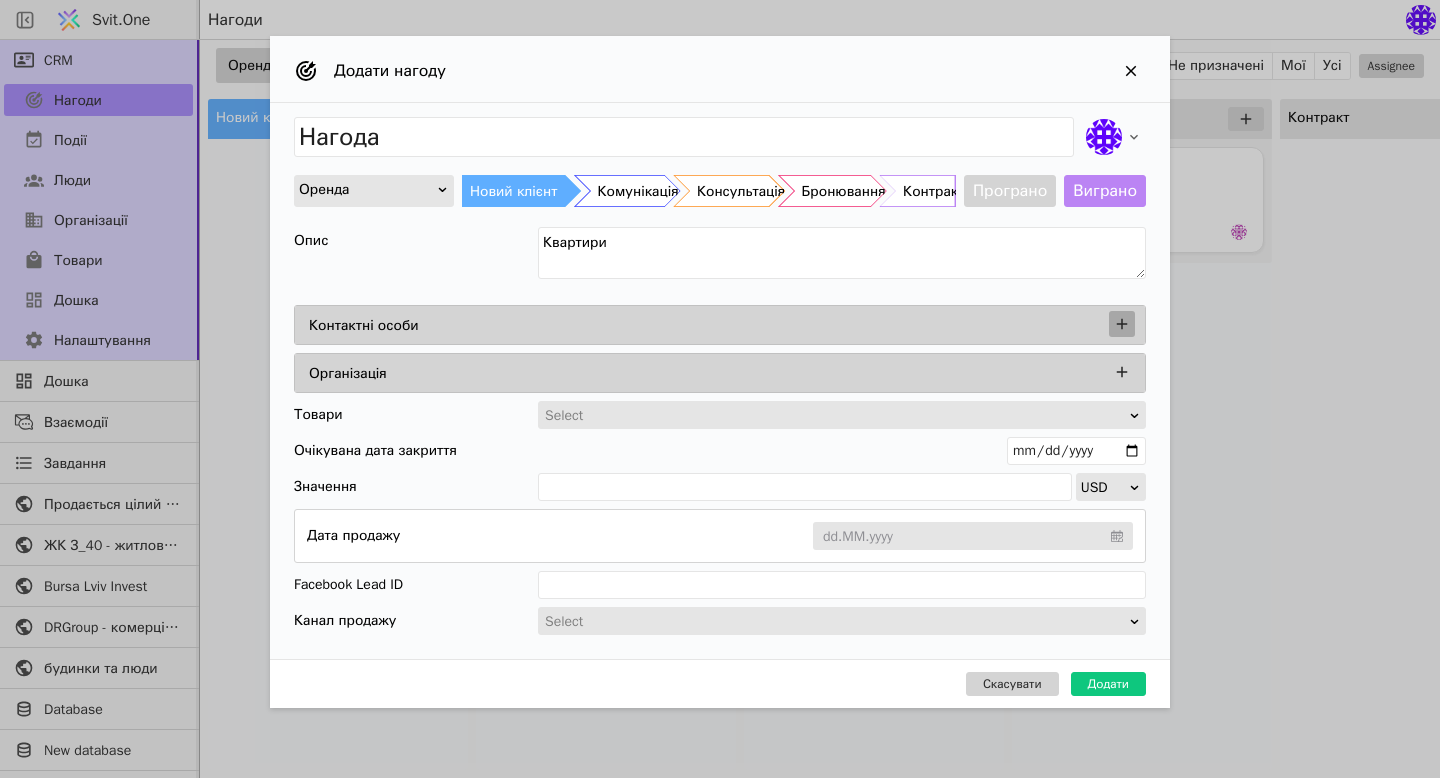 click at bounding box center [1122, 324] 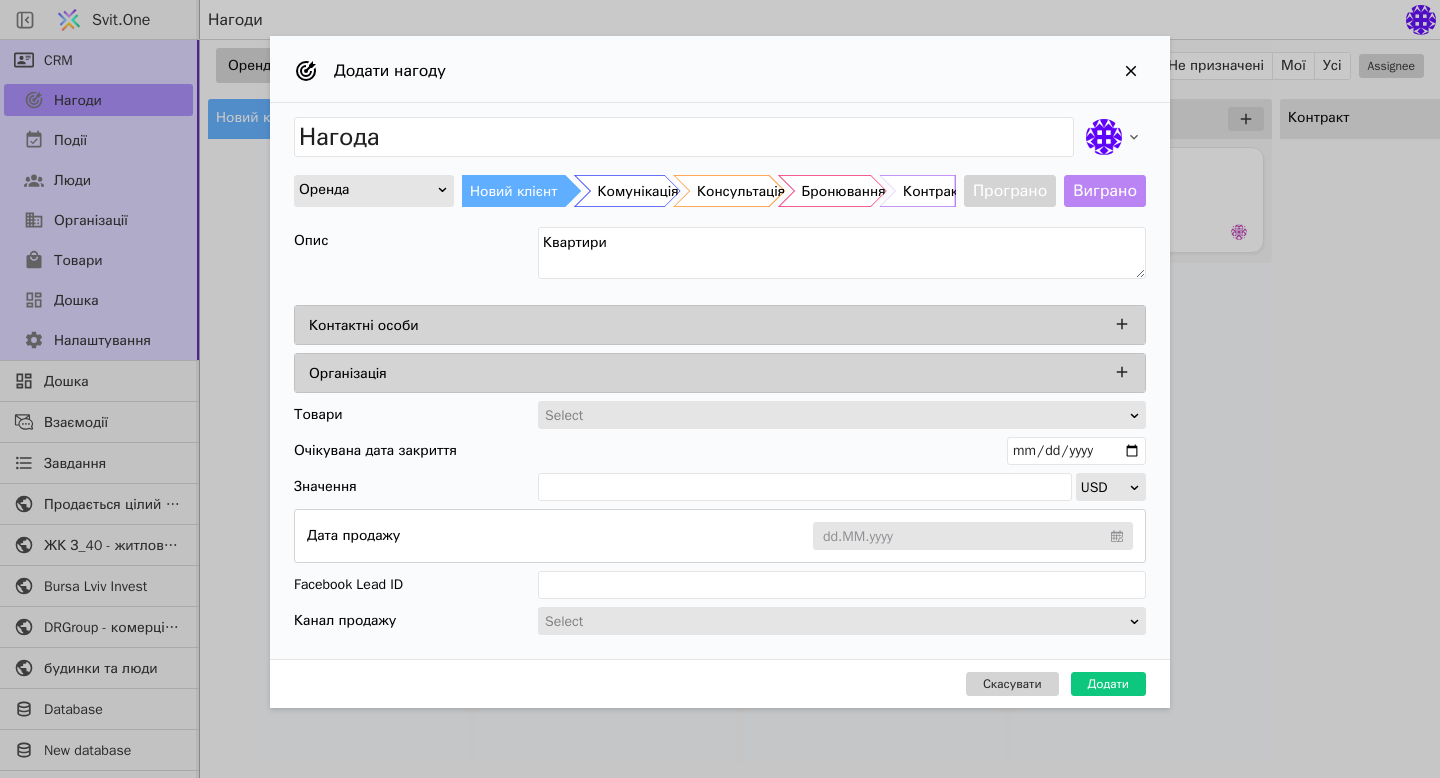 click on "Опис Квартири" at bounding box center [720, 256] 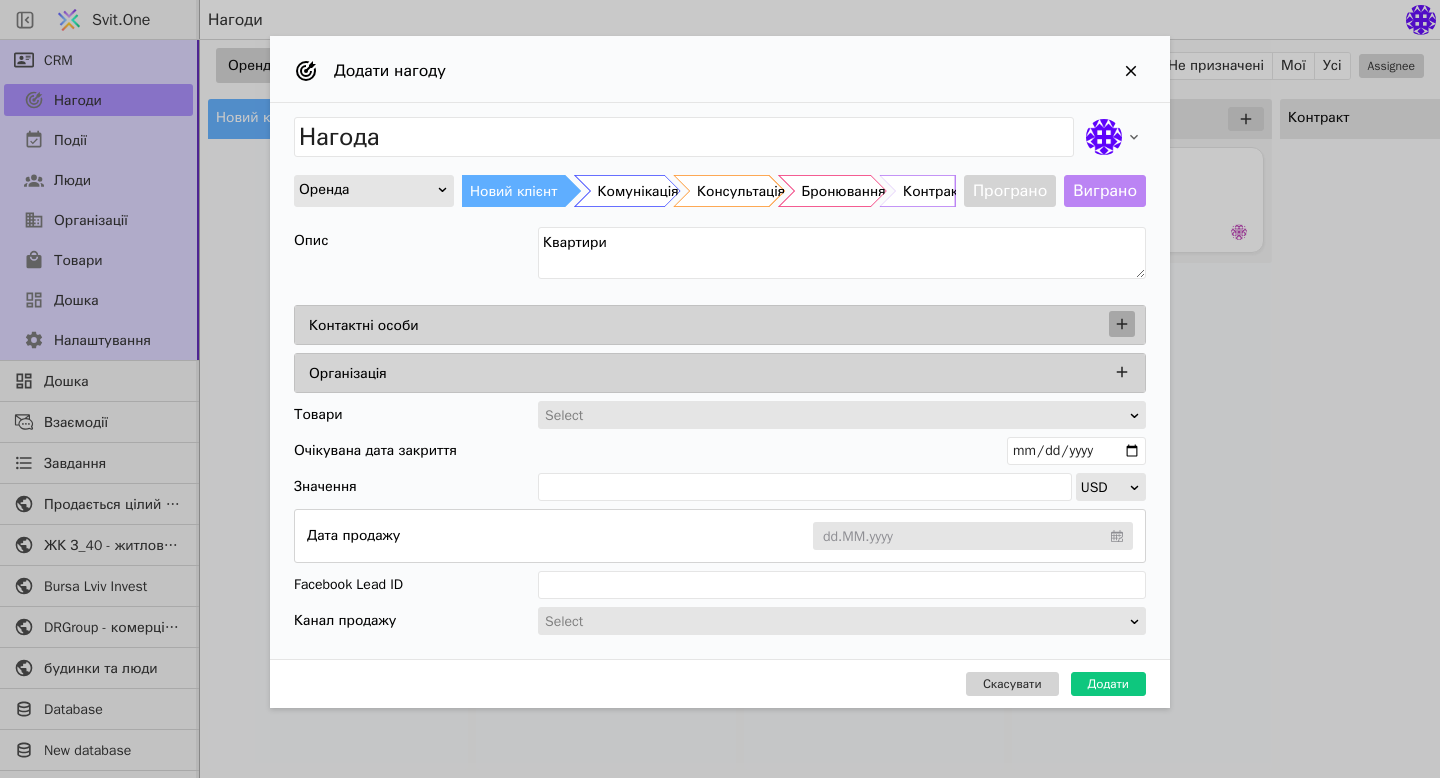 click 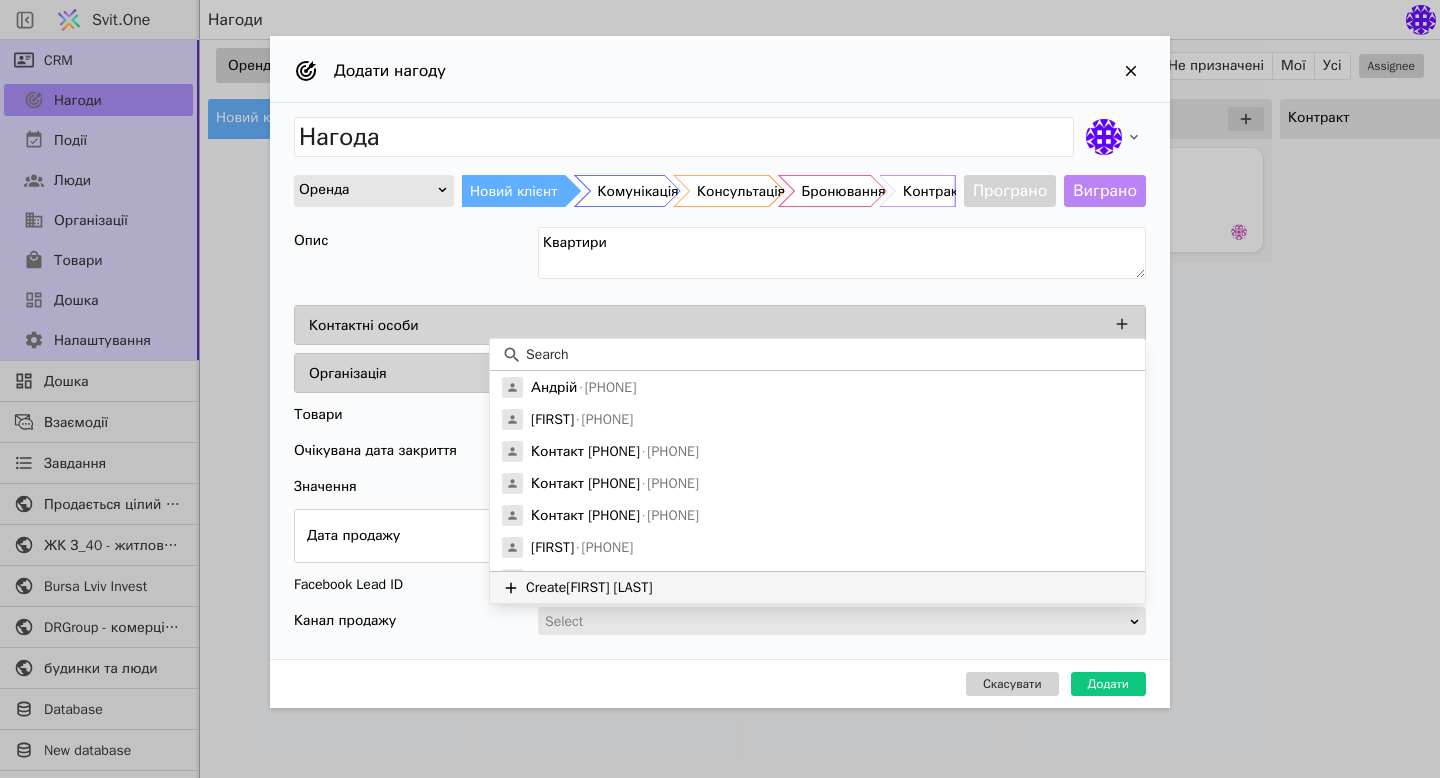 click on "Create  new person" at bounding box center [817, 587] 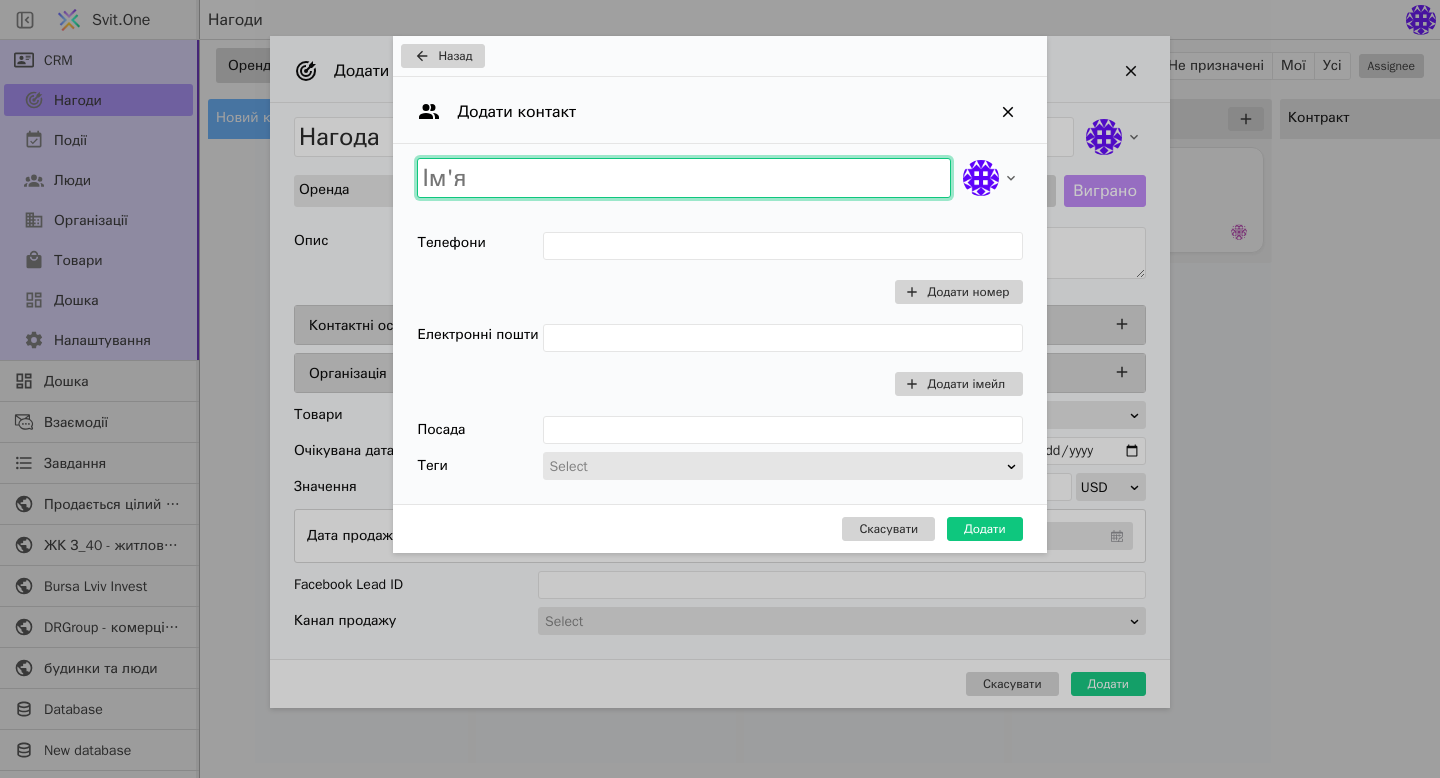 click at bounding box center (683, 178) 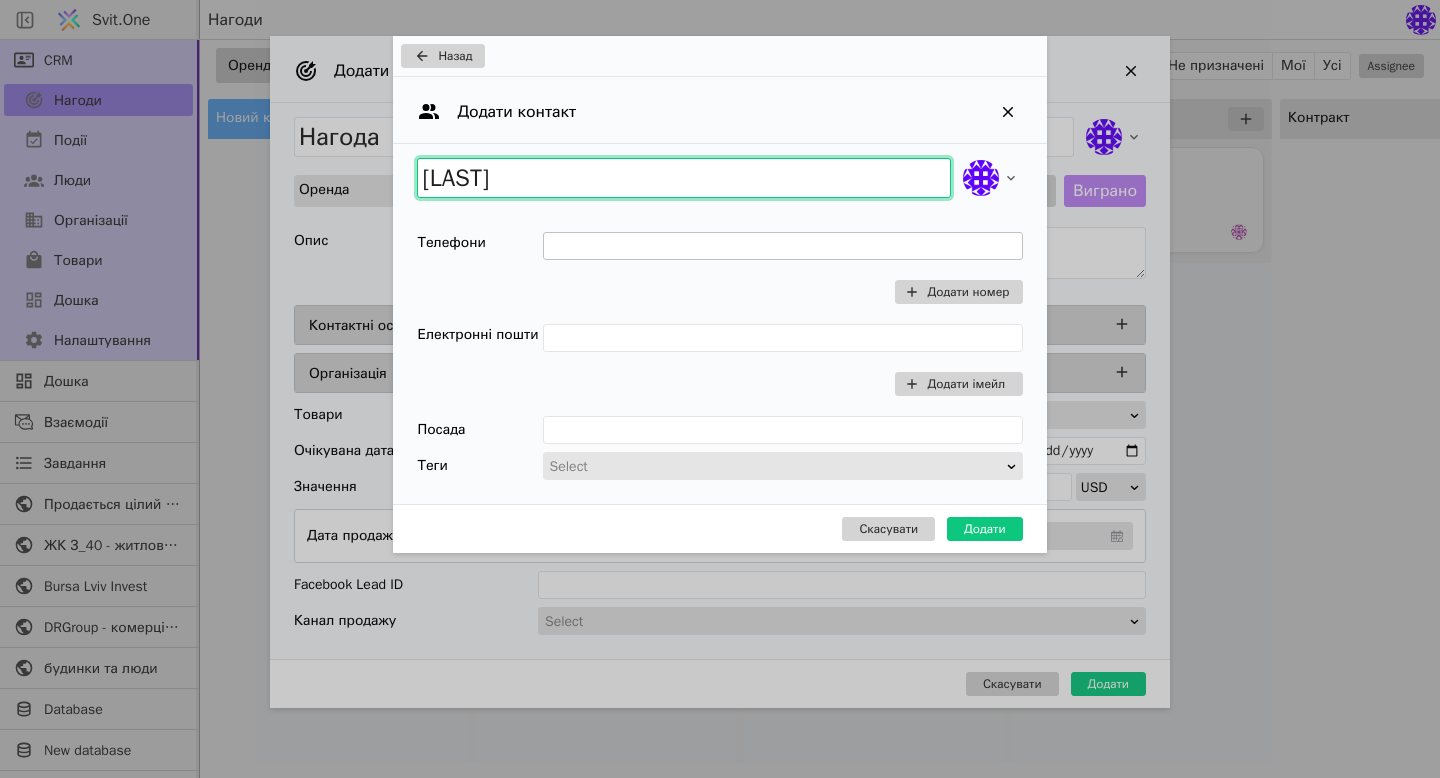 type on "[LAST]" 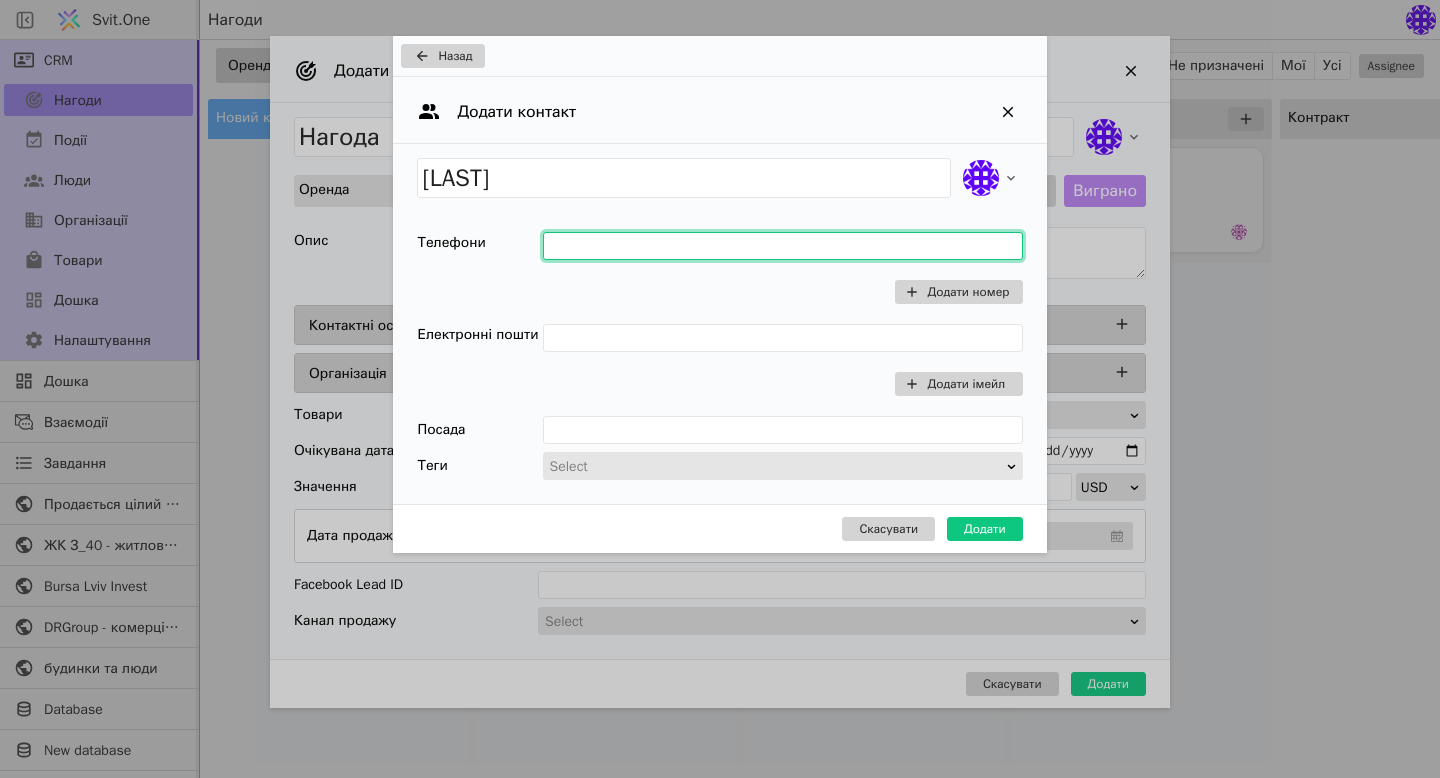 click at bounding box center [783, 246] 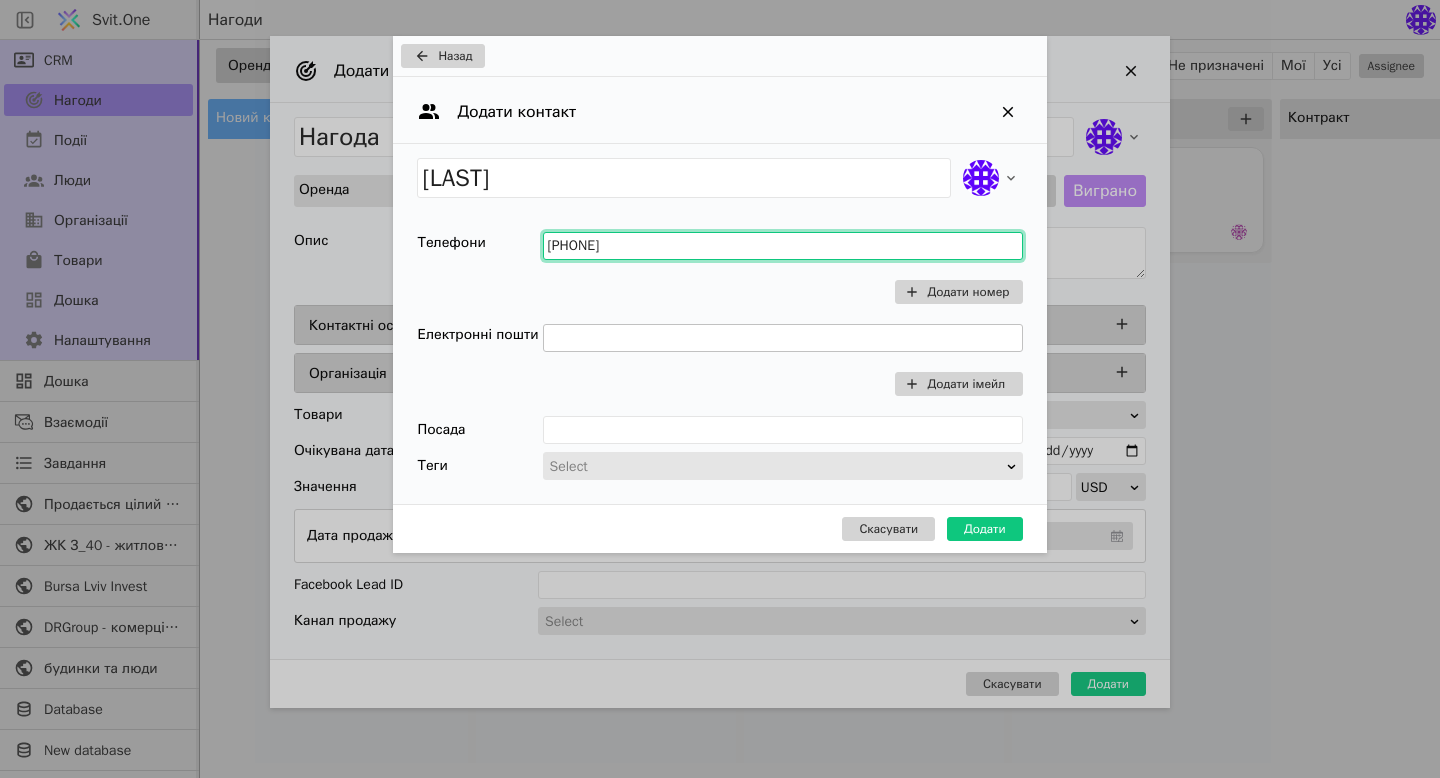 type on "[PHONE]" 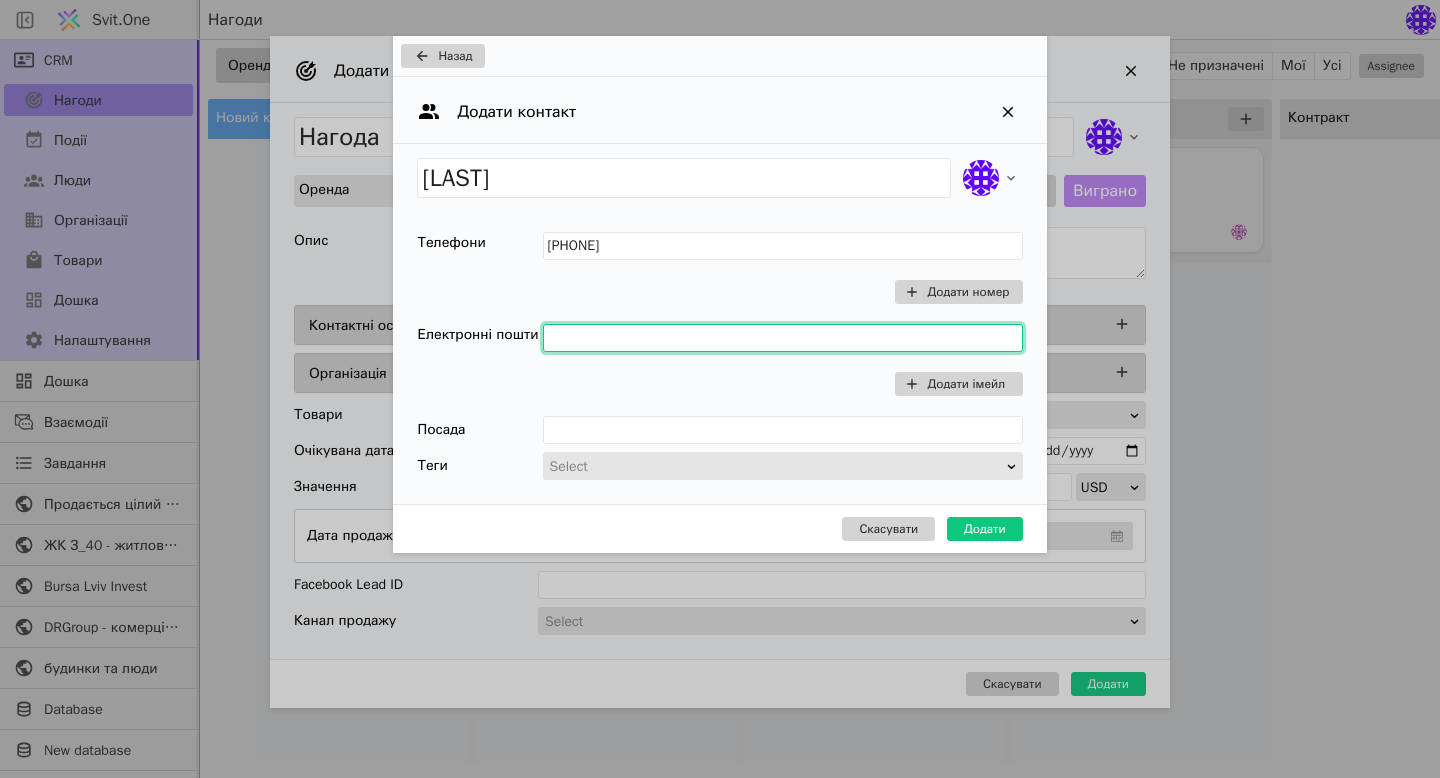 click at bounding box center [783, 338] 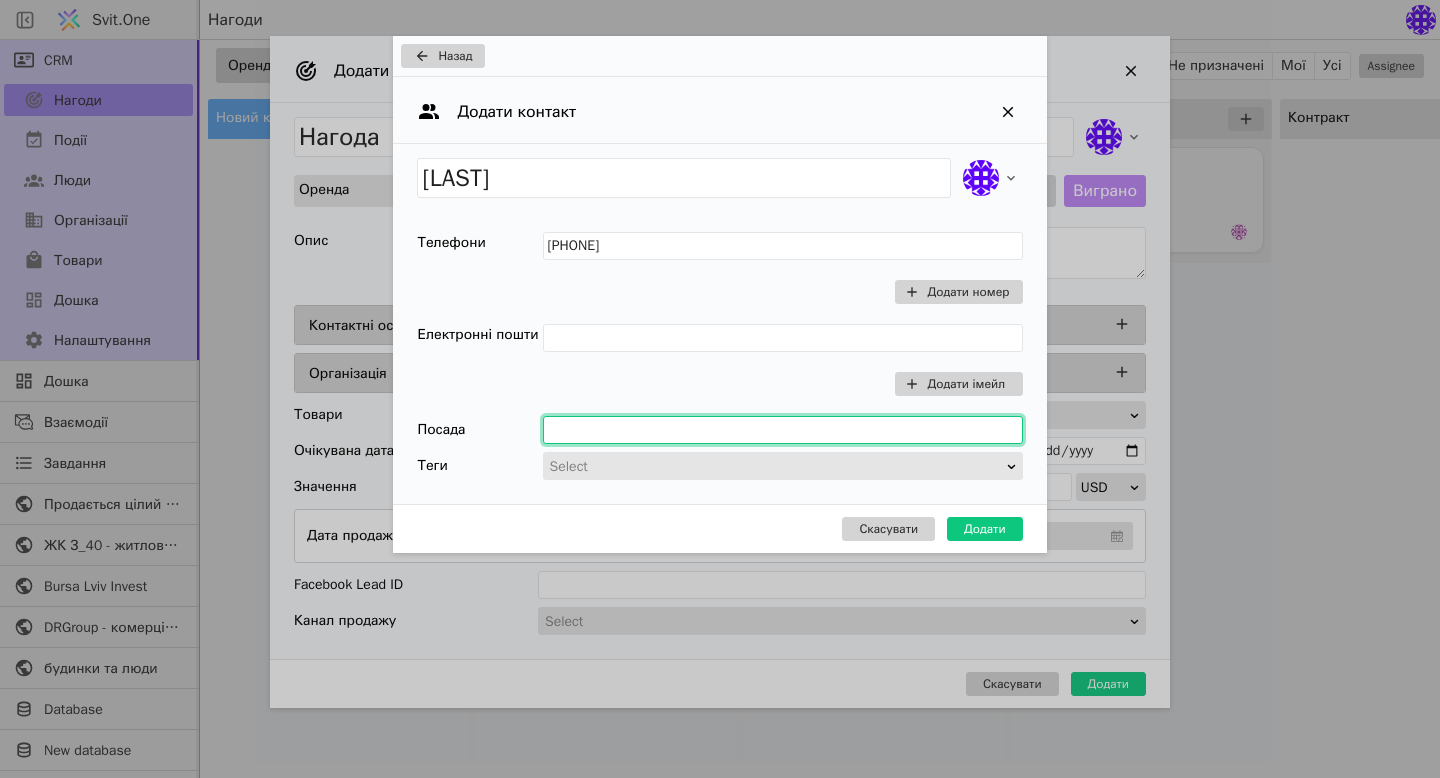 click at bounding box center (783, 430) 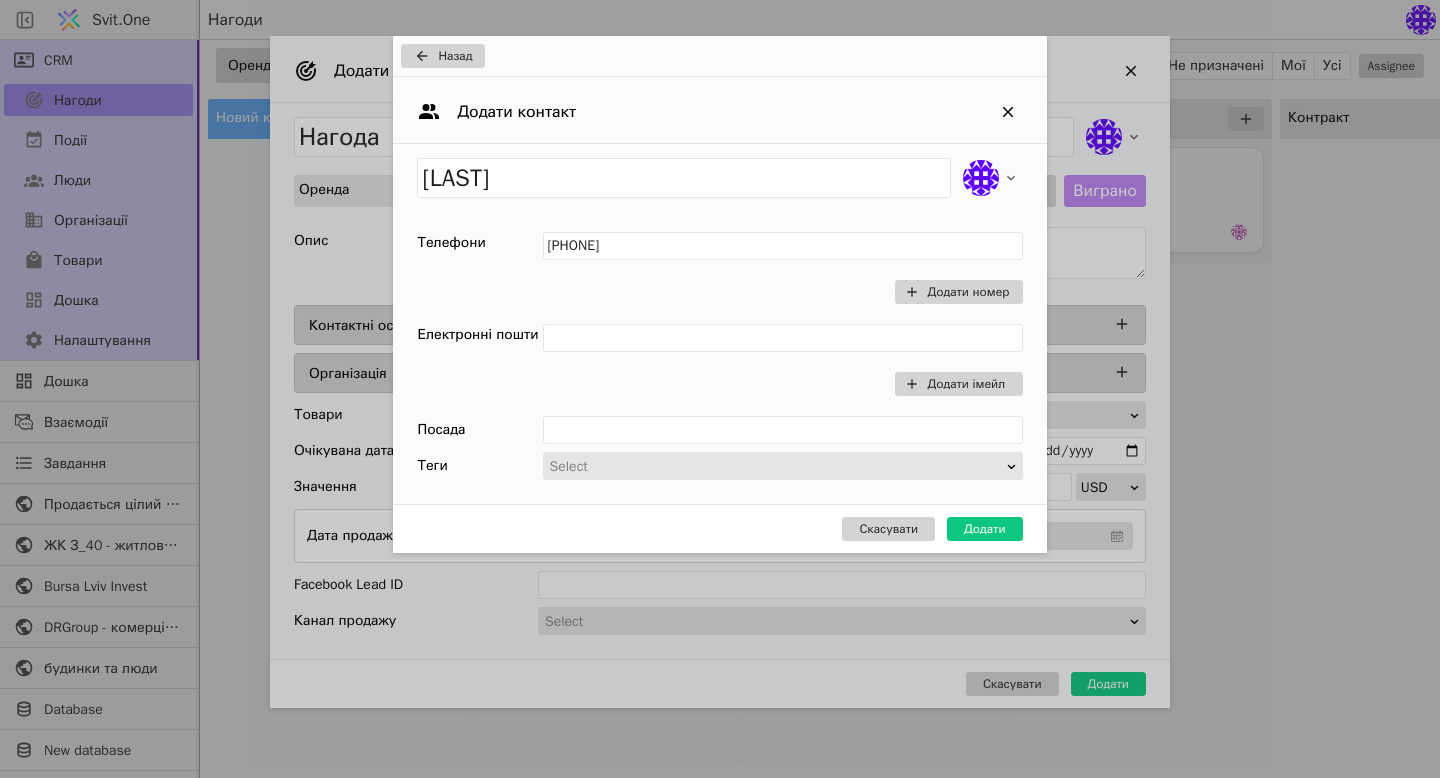 click at bounding box center [776, 467] 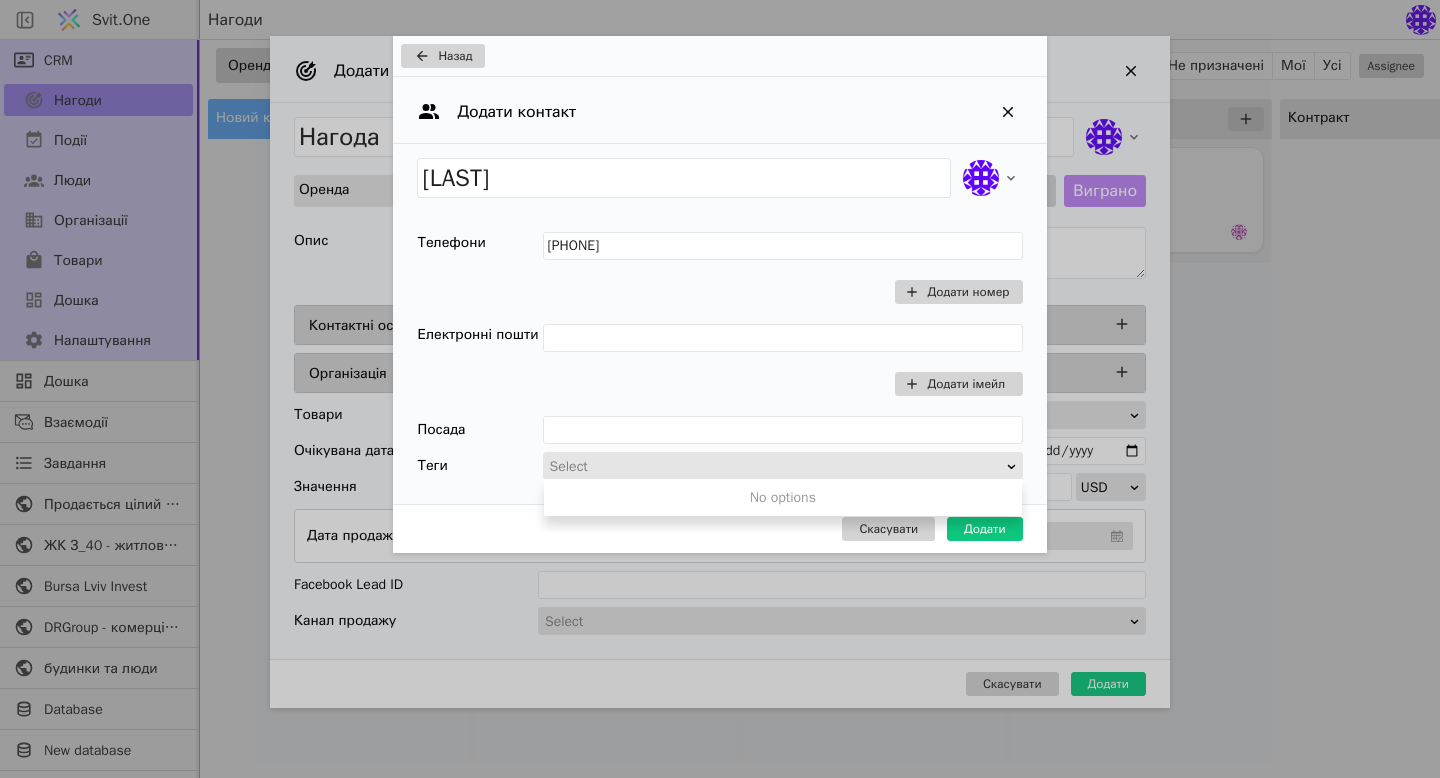 click at bounding box center (776, 467) 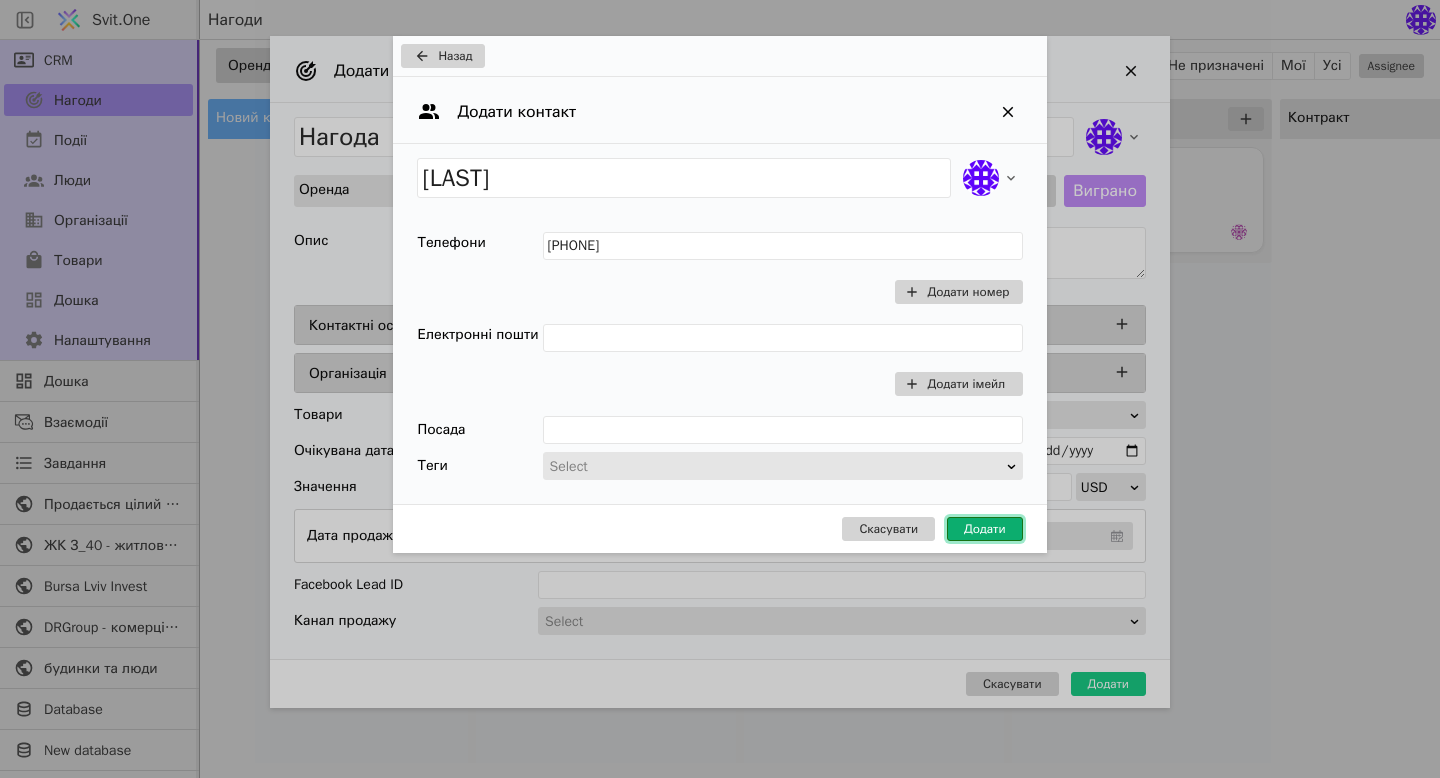 click on "Додати" at bounding box center (984, 529) 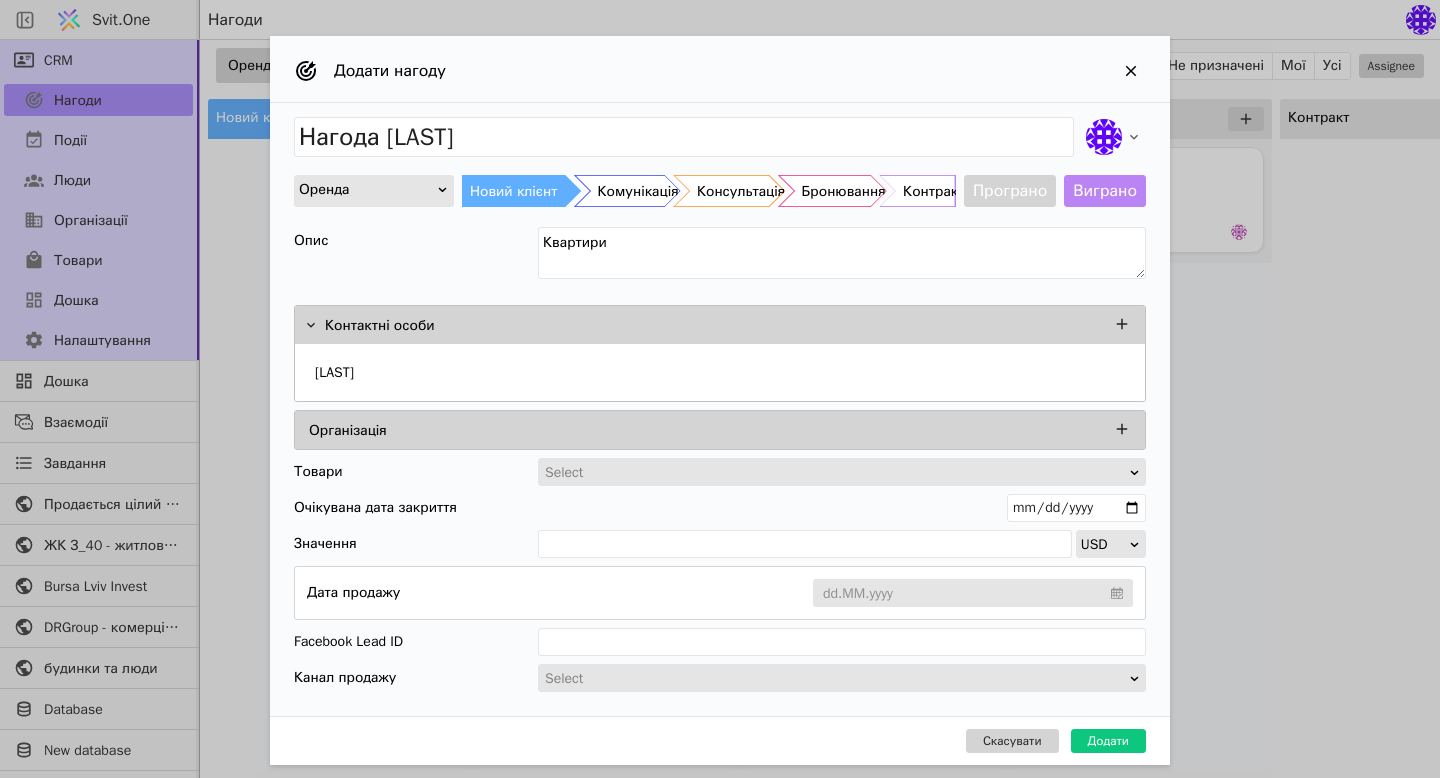 type on "Нагода [LAST]" 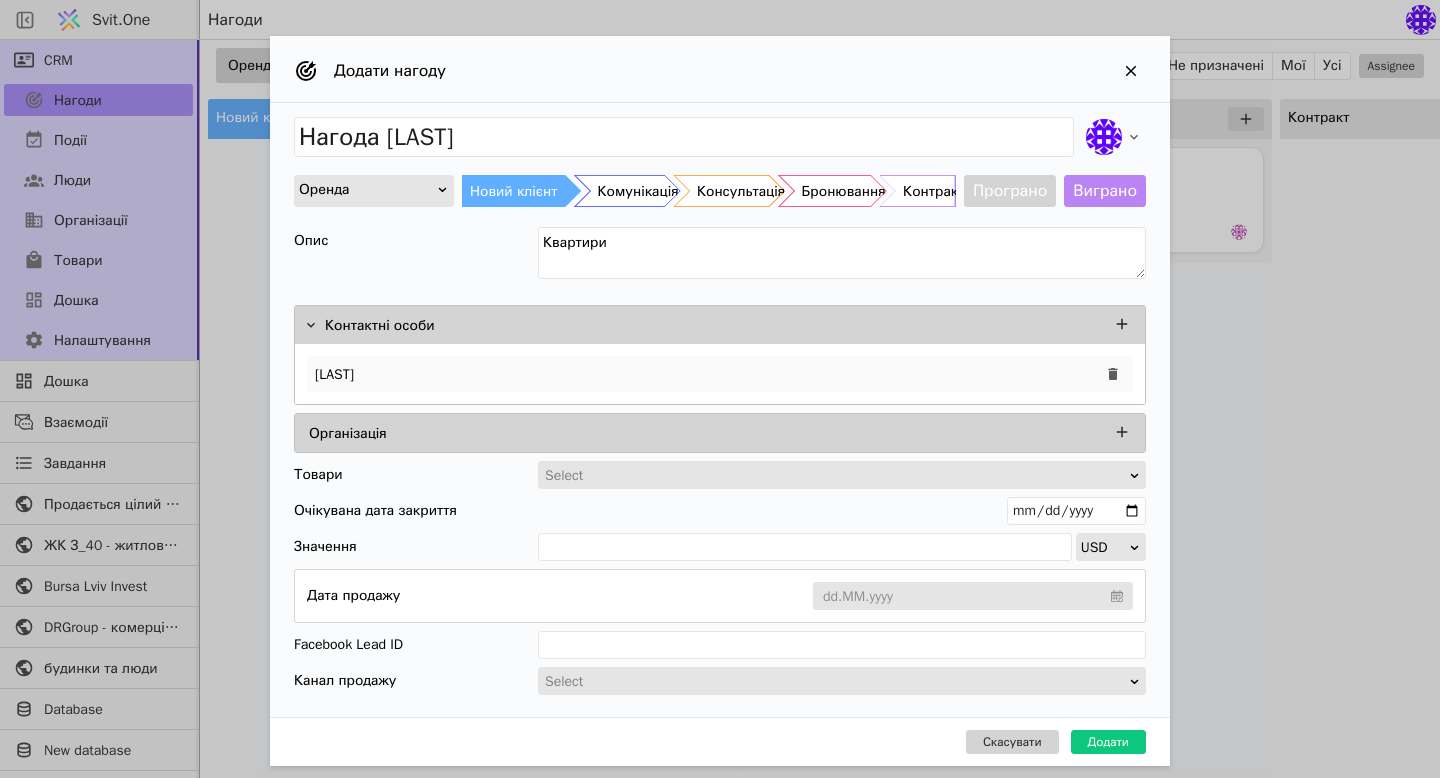 click on "[LAST]" at bounding box center (720, 374) 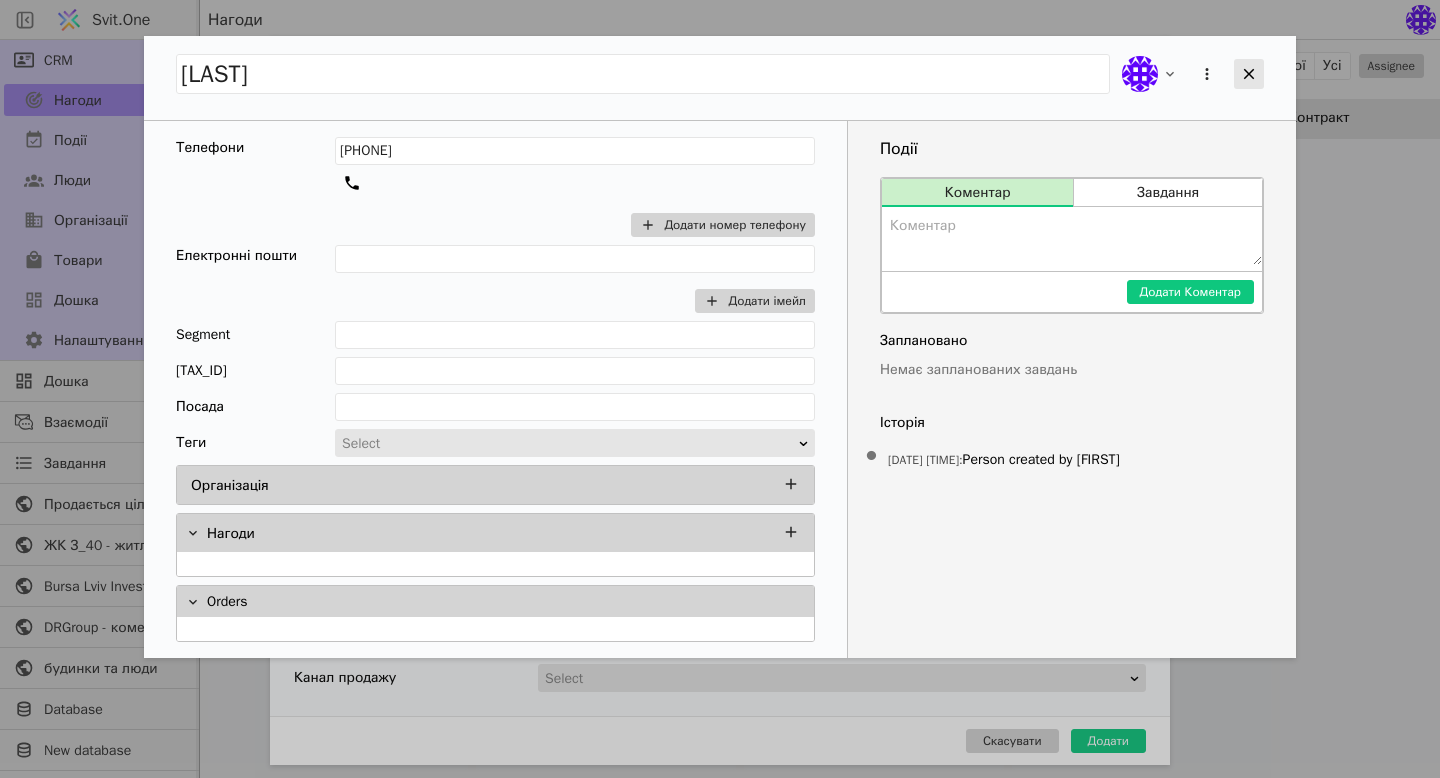 click 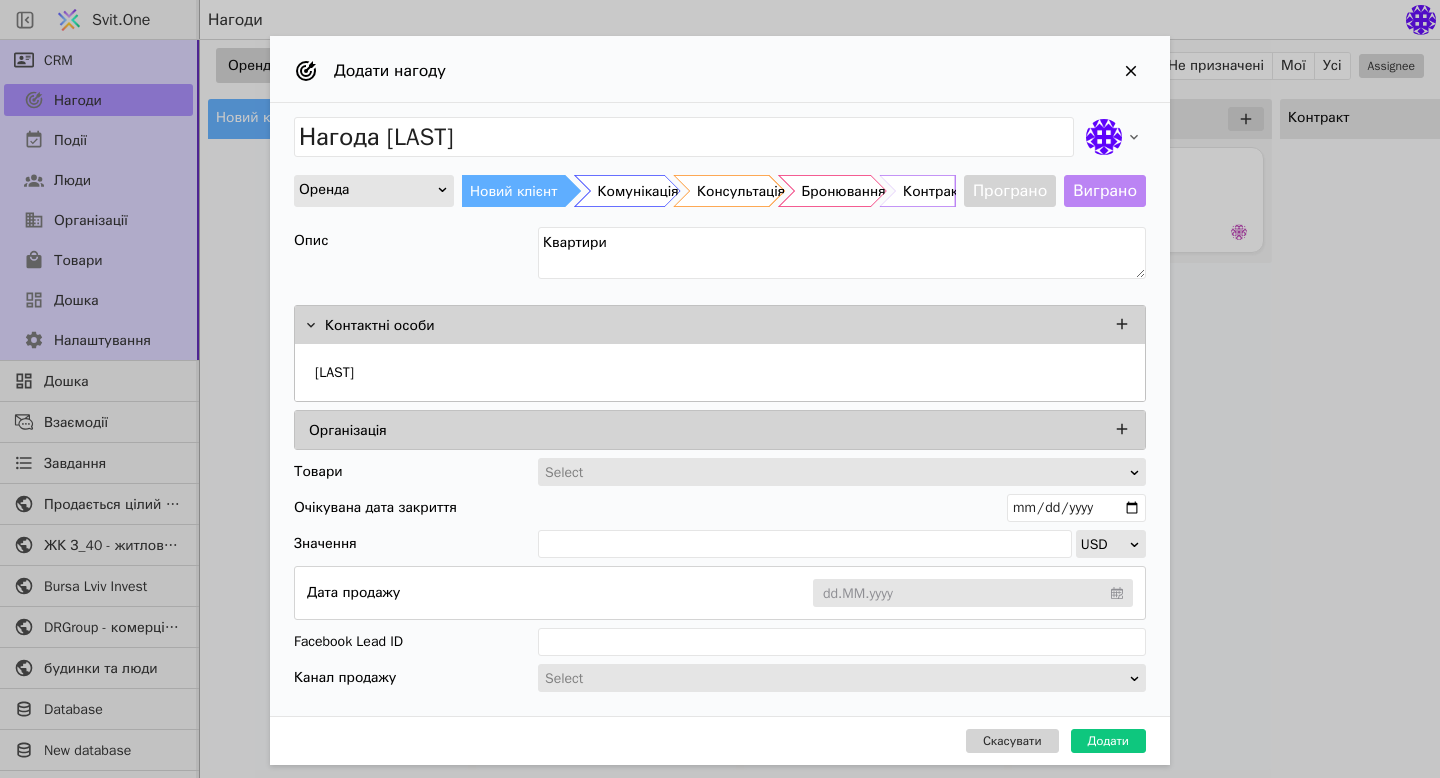 click at bounding box center (835, 473) 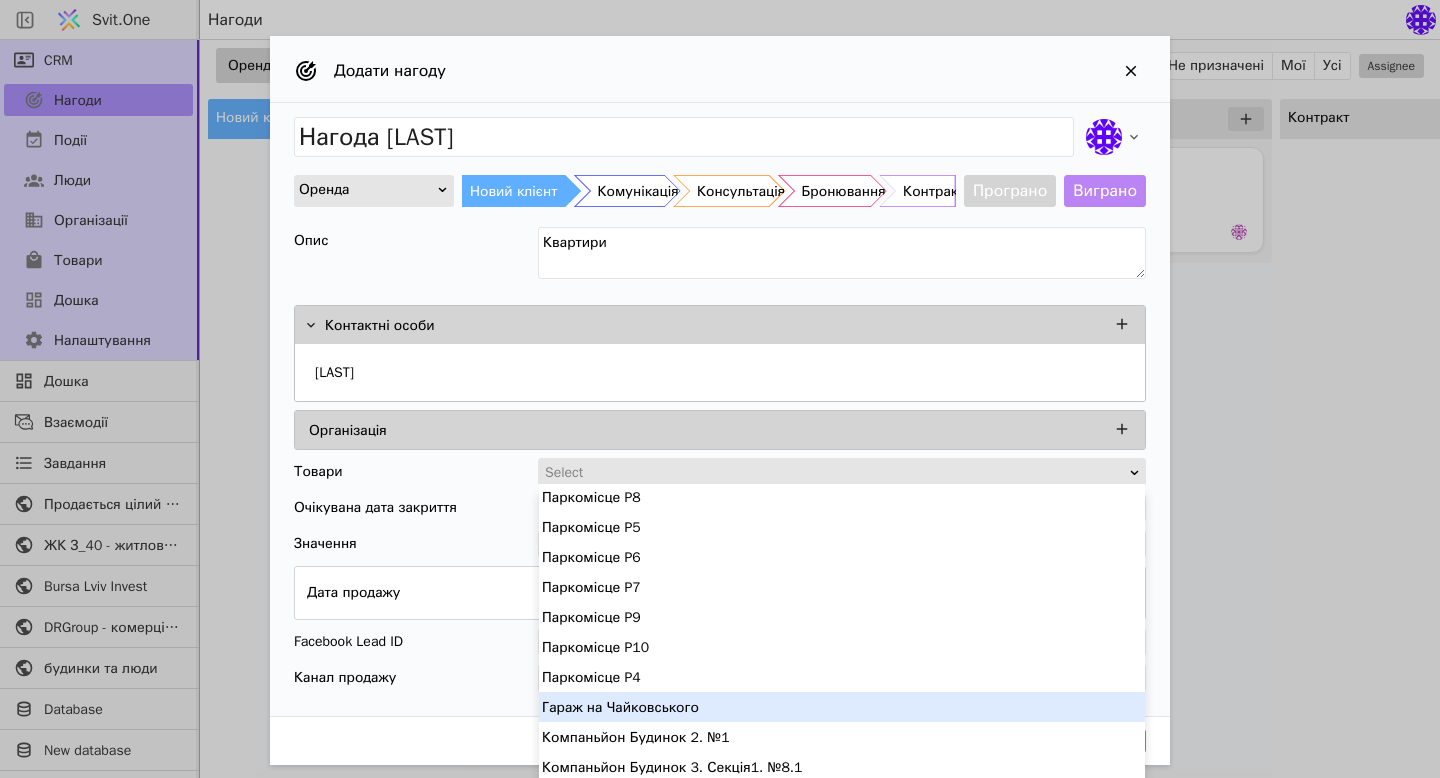 scroll, scrollTop: 7055, scrollLeft: 0, axis: vertical 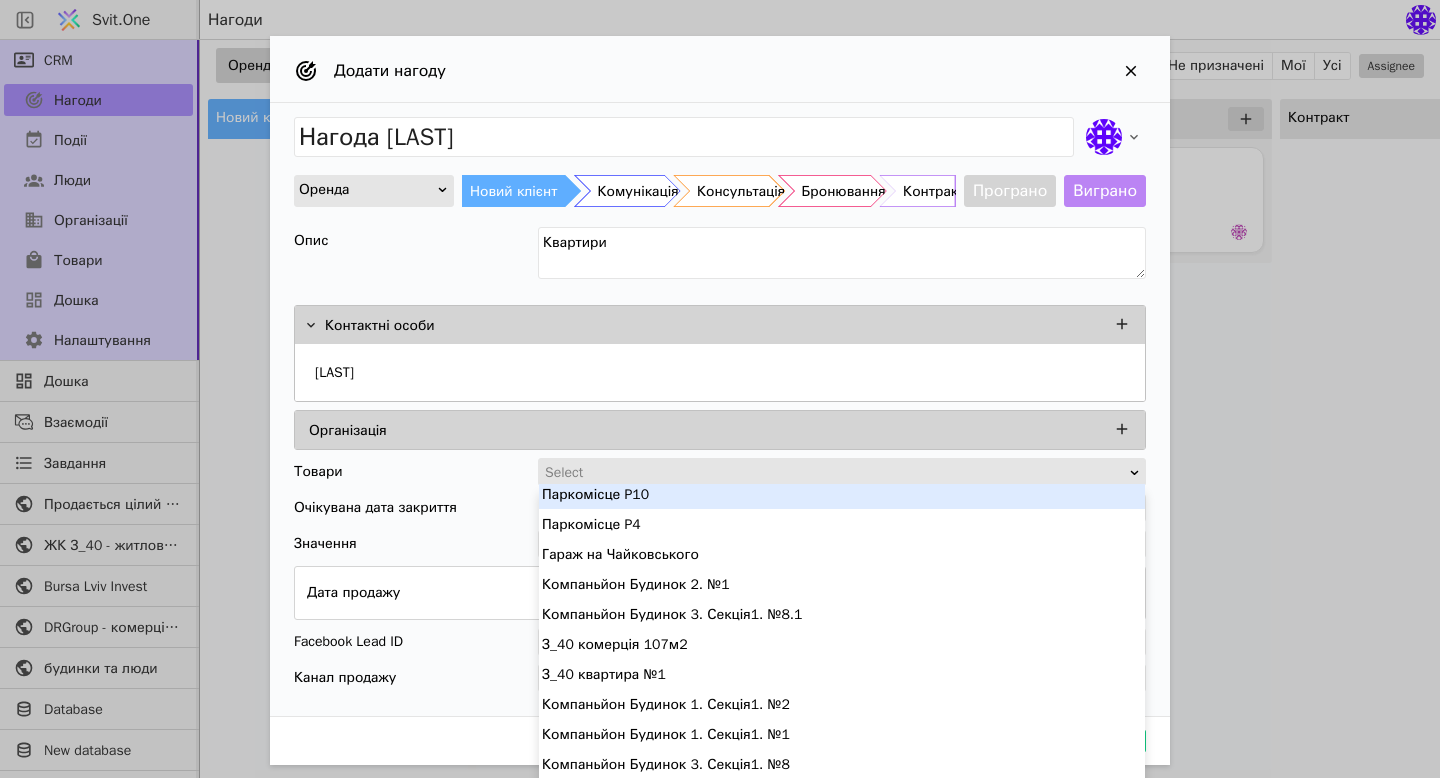 click on "Нагода [FIRST] [LAST] Оренда Новий клієнт Комунікація Консультація Бронювання Контракт Програно Виграно Опис Квартири Контактні особи [FIRST] Організація Товари option Паркомісце P10 focused, 236 of 245. 245 results available. Use Up and Down to choose options, press Enter to select the currently focused option, press Escape to exit the menu, press Tab to select the option and exit the menu. Select Очікувана дата закриття Значення USD Дата продажу dd.MM.yyyy Facebook Lead ID Канал продажу Select" at bounding box center [720, 409] 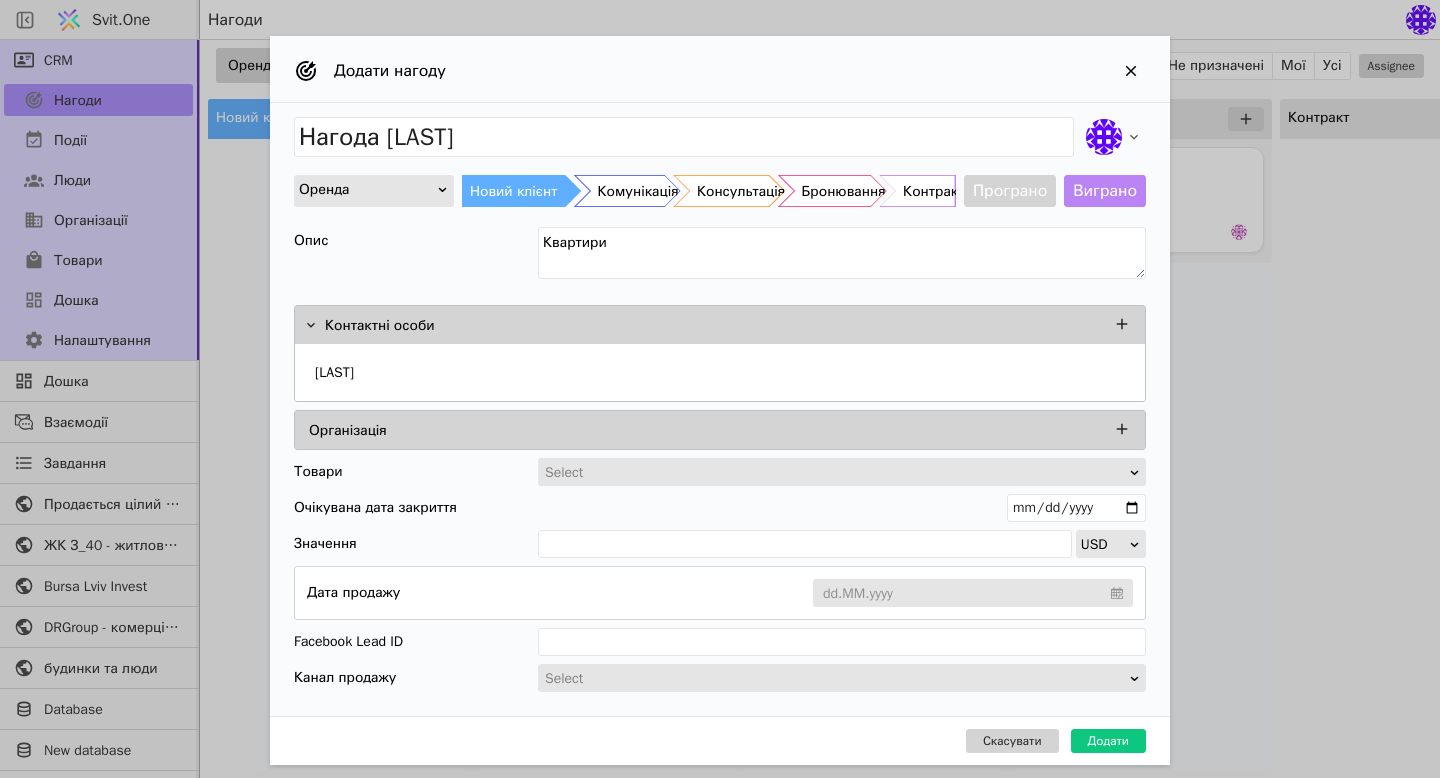 click at bounding box center [835, 473] 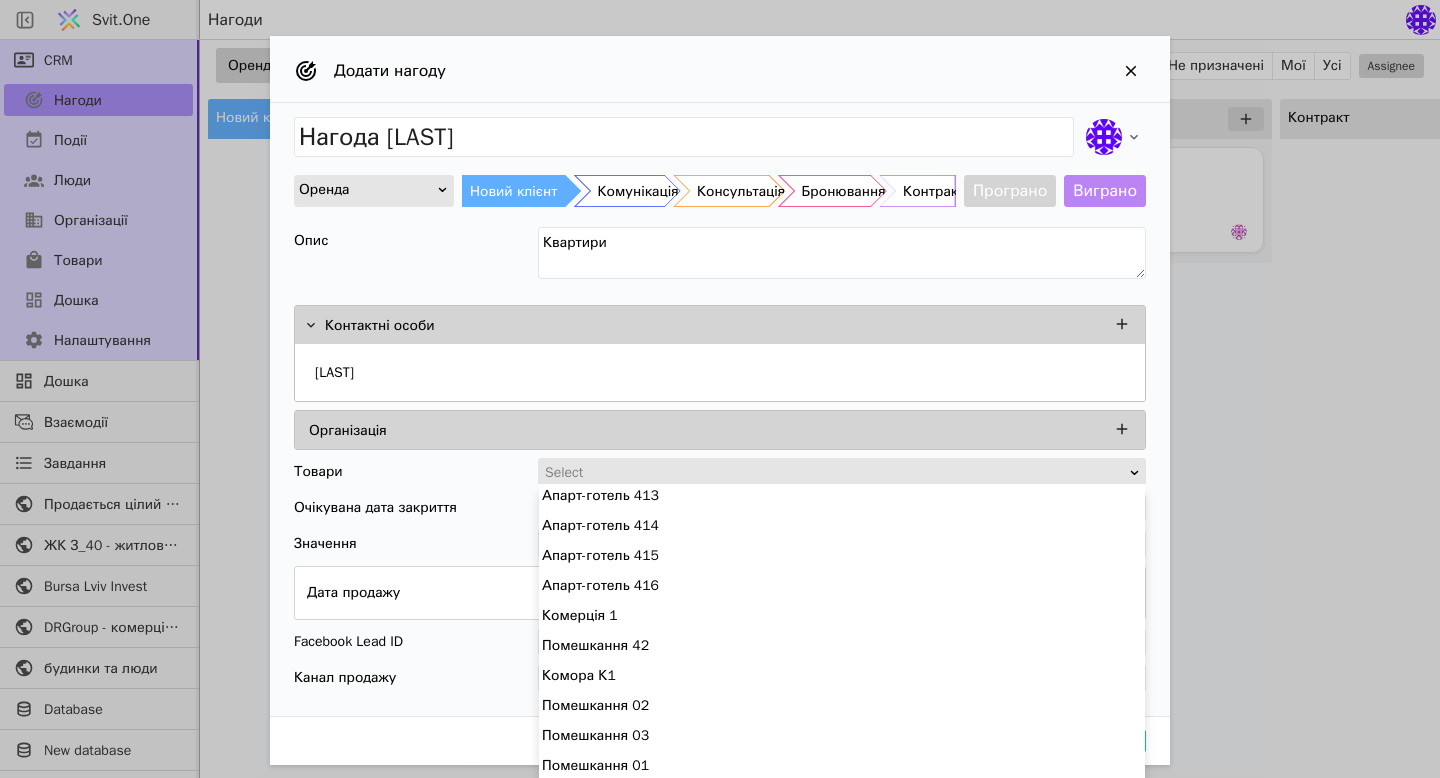 scroll, scrollTop: 2302, scrollLeft: 0, axis: vertical 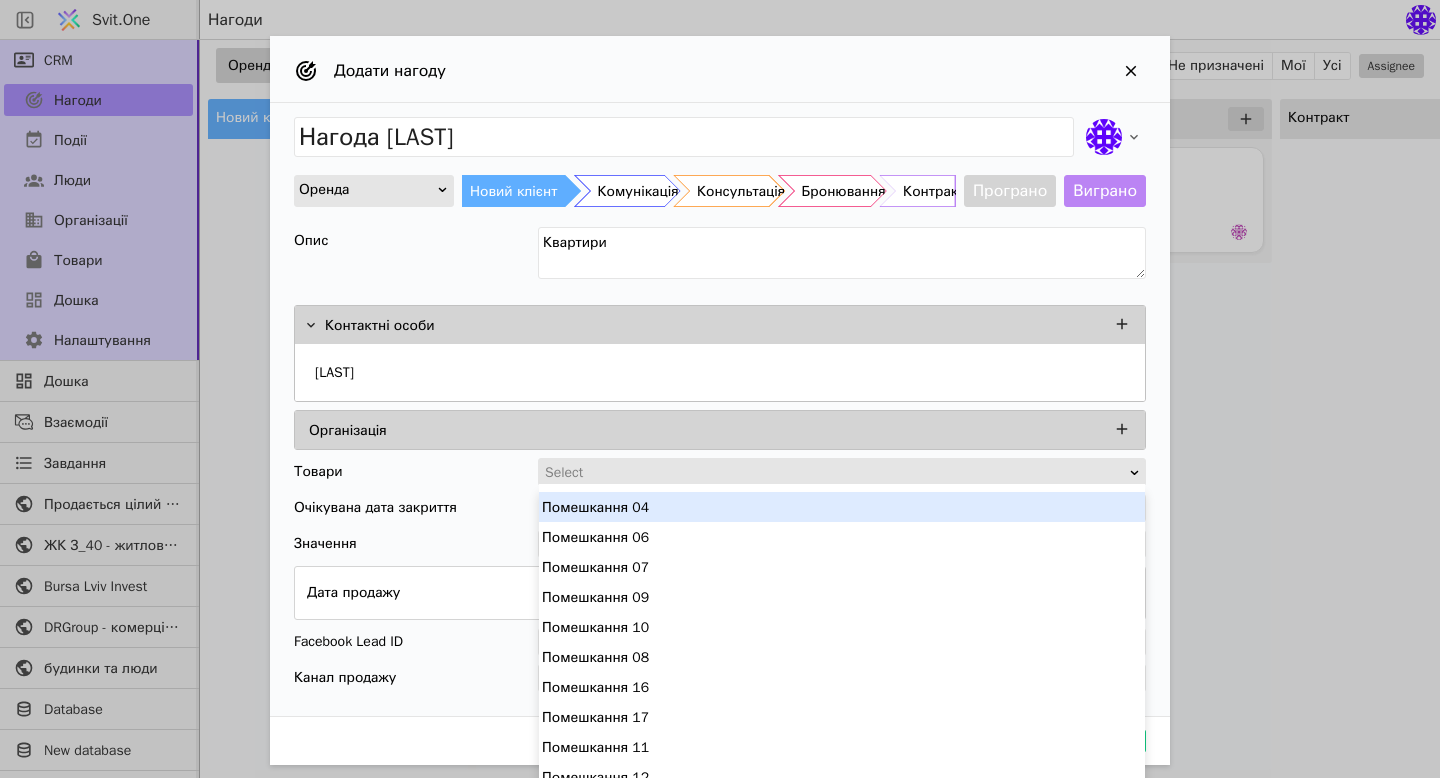 click on "Нагода [FIRST] [LAST] Оренда Новий клієнт Комунікація Консультація Бронювання Контракт Програно Виграно Опис Квартири Контактні особи [FIRST] Організація Товари option Помешкання 04 focused, 78 of 245. 245 results available. Use Up and Down to choose options, press Enter to select the currently focused option, press Escape to exit the menu, press Tab to select the option and exit the menu. Select Очікувана дата закриття Значення USD Дата продажу dd.MM.yyyy Facebook Lead ID Канал продажу Select" at bounding box center [720, 409] 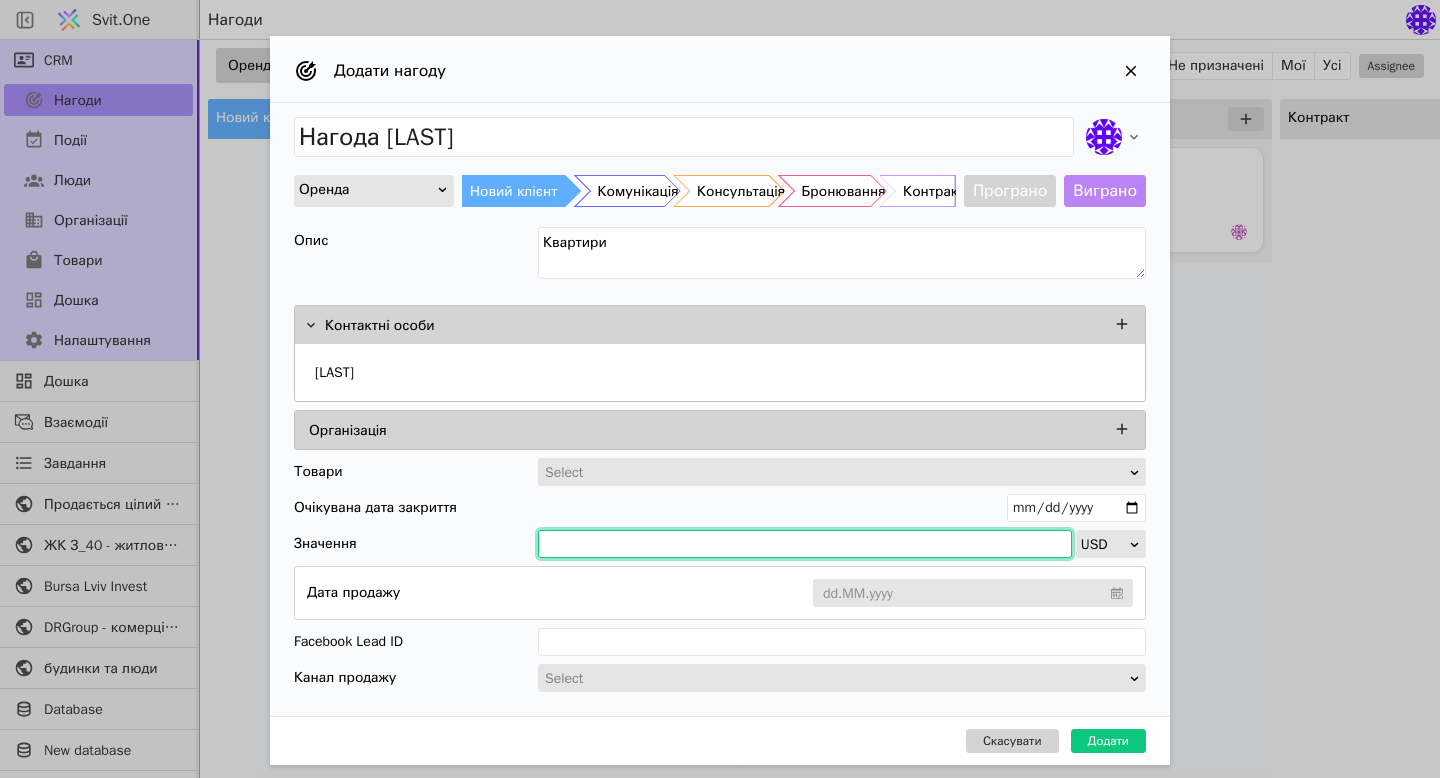 click at bounding box center [805, 544] 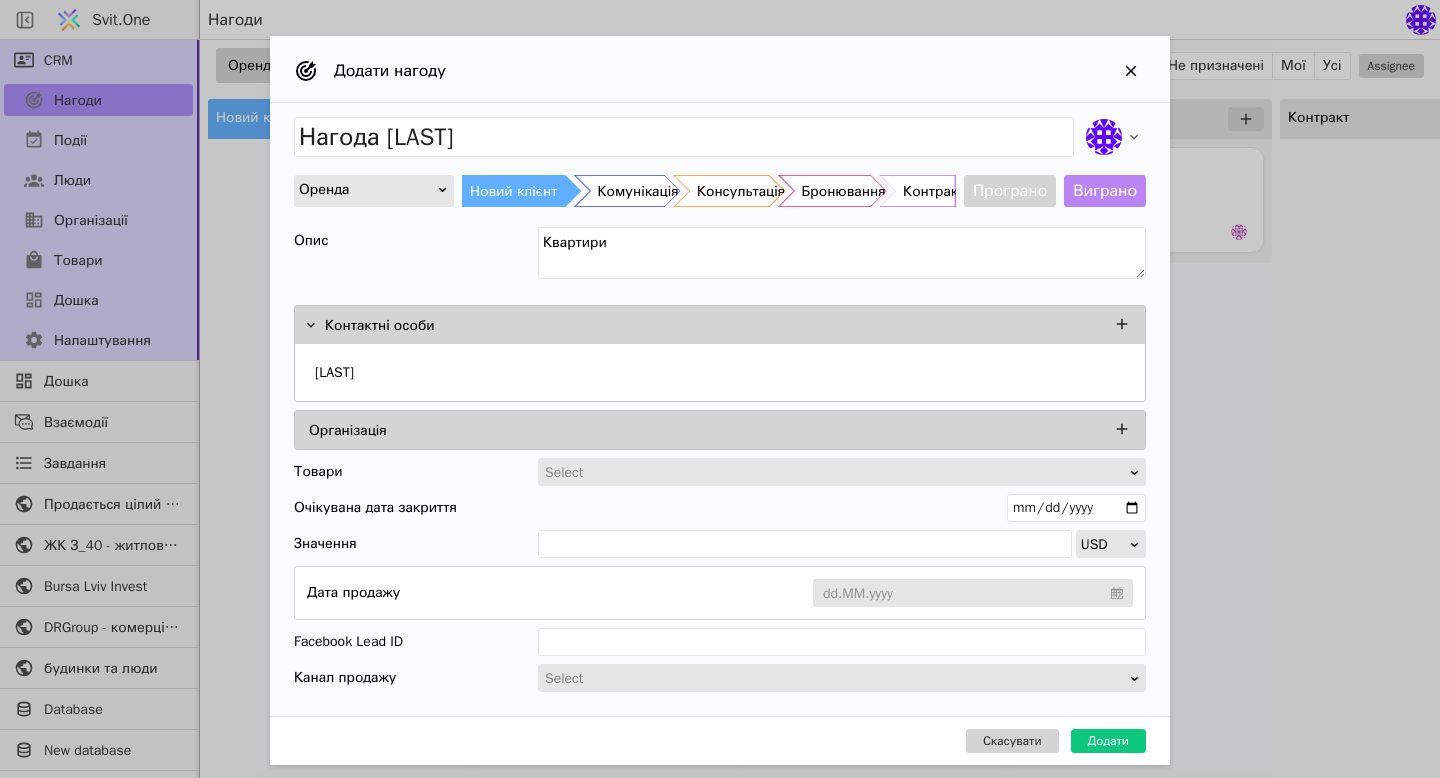 click on "Значення" at bounding box center (414, 544) 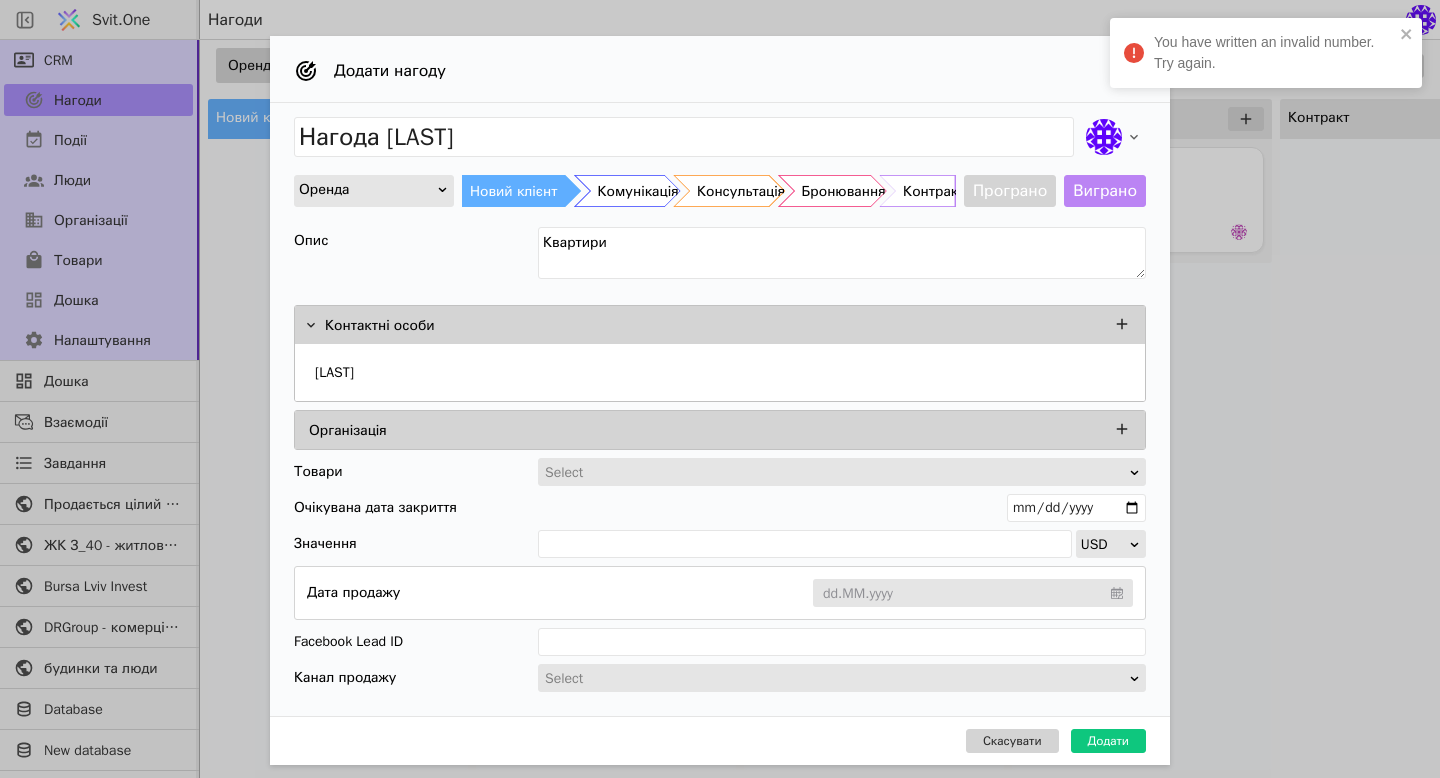 click at bounding box center (835, 473) 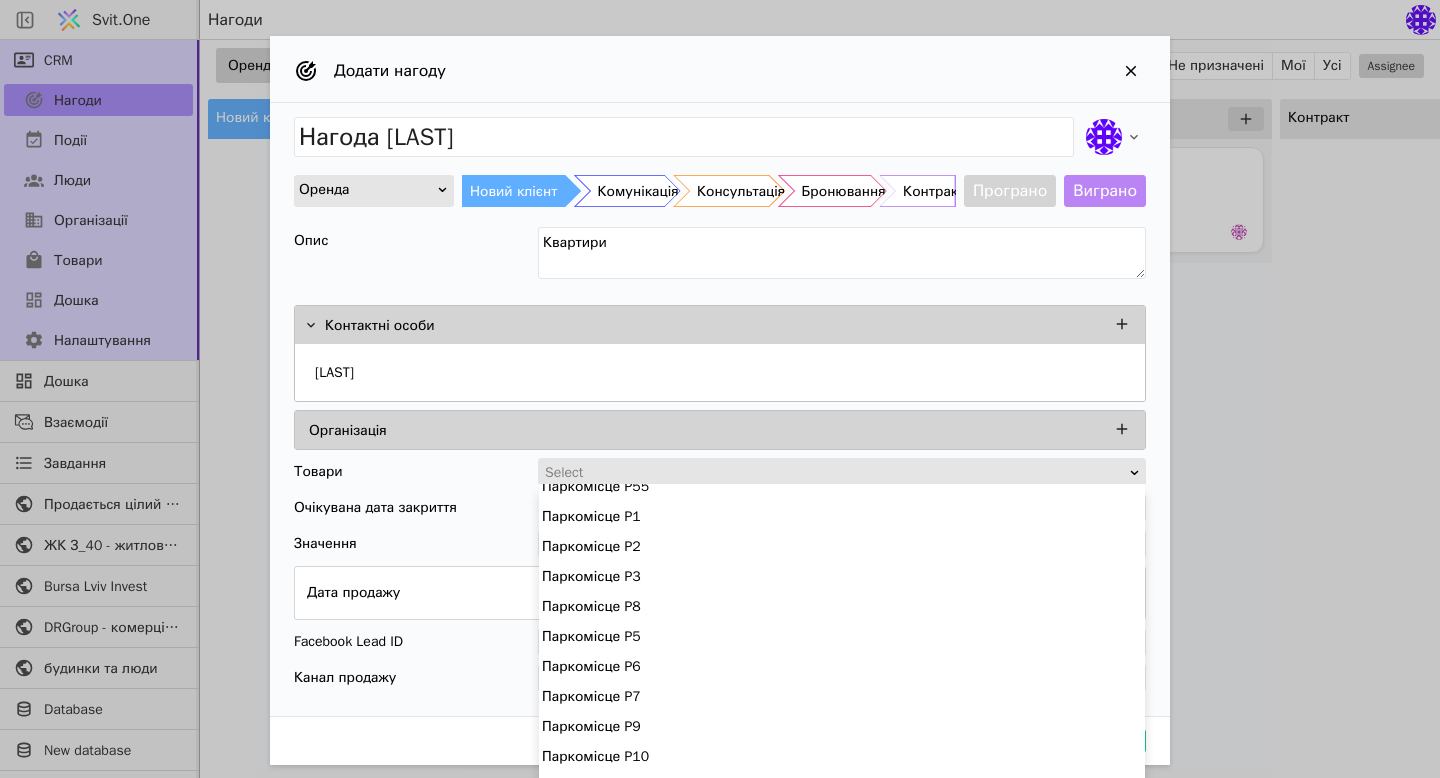 scroll, scrollTop: 7055, scrollLeft: 0, axis: vertical 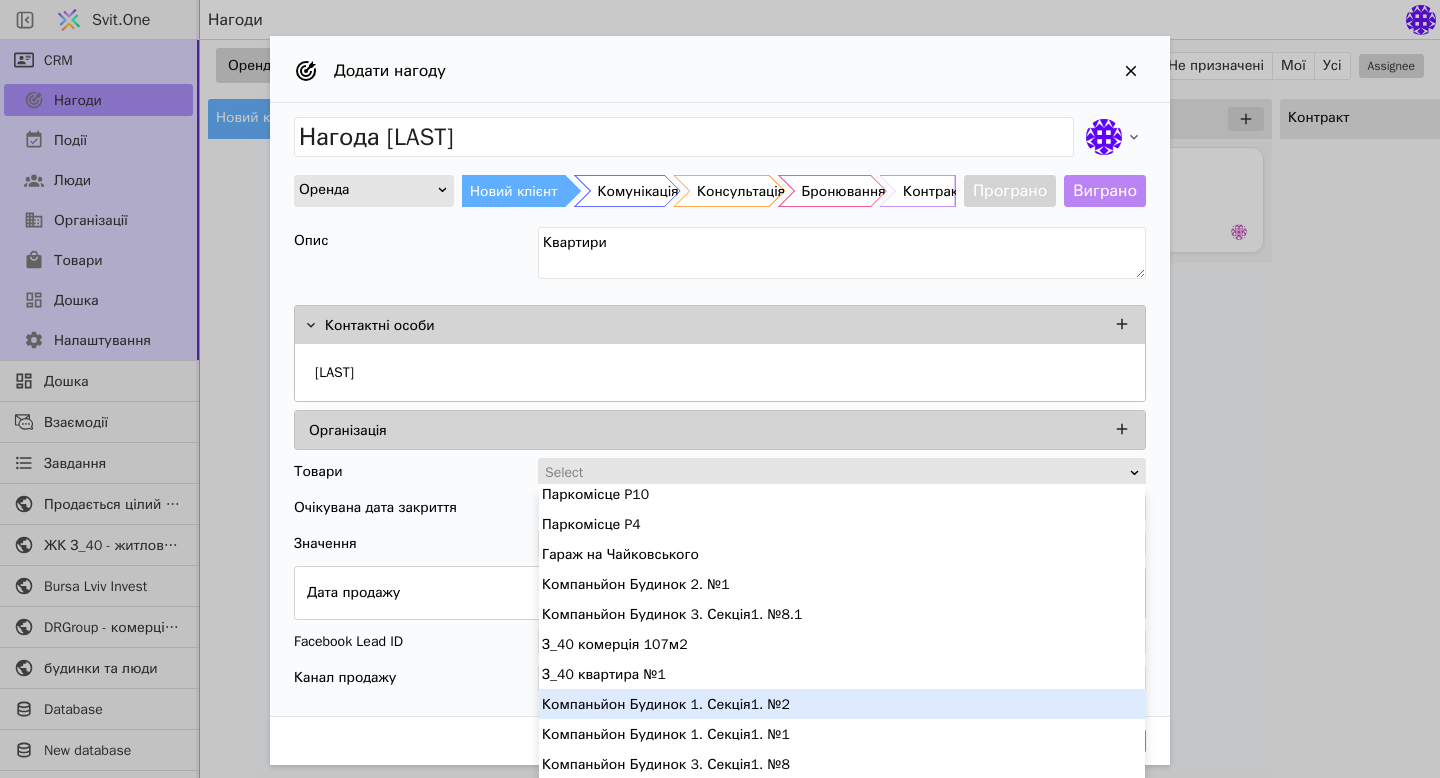click on "Компаньйон Будинок 1. Секція1. №2" at bounding box center (842, 704) 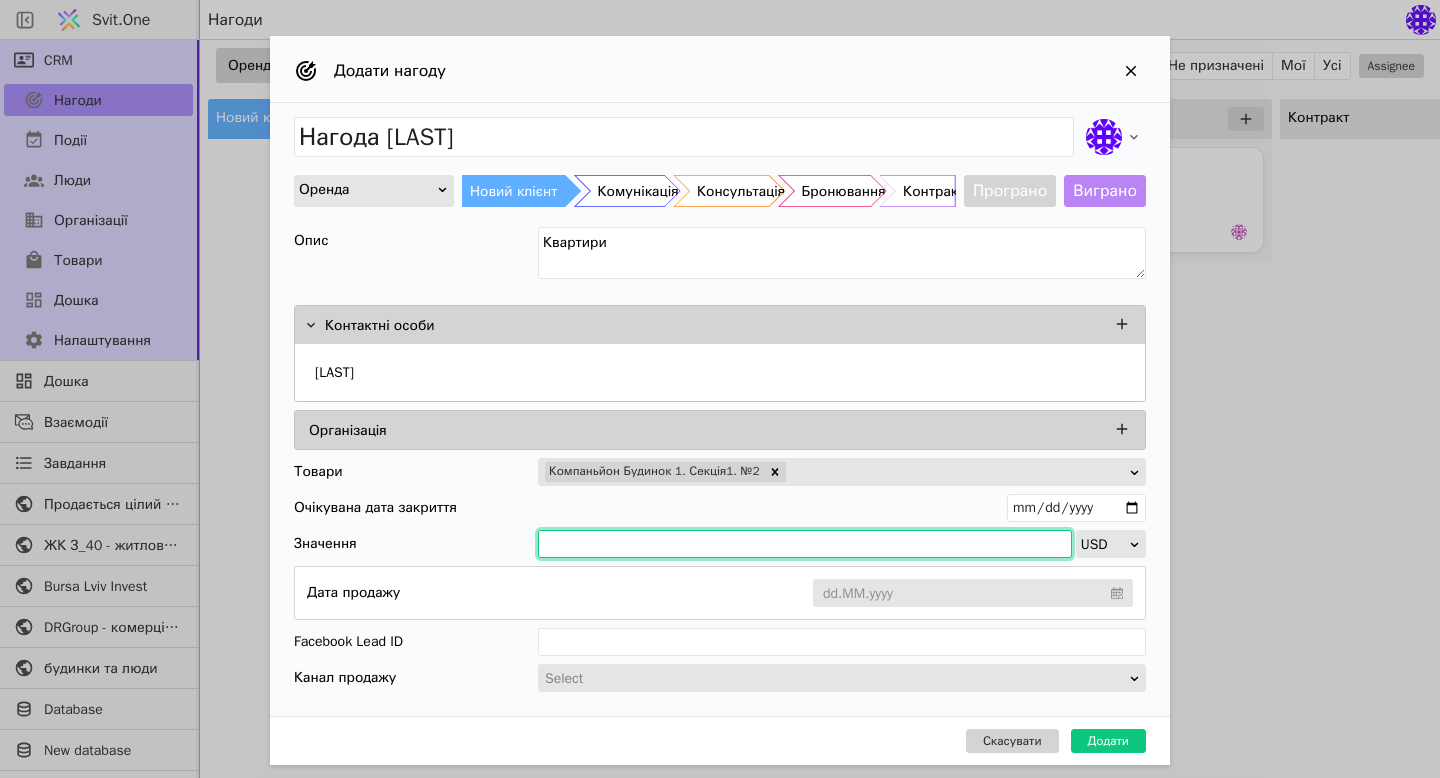 click at bounding box center [805, 544] 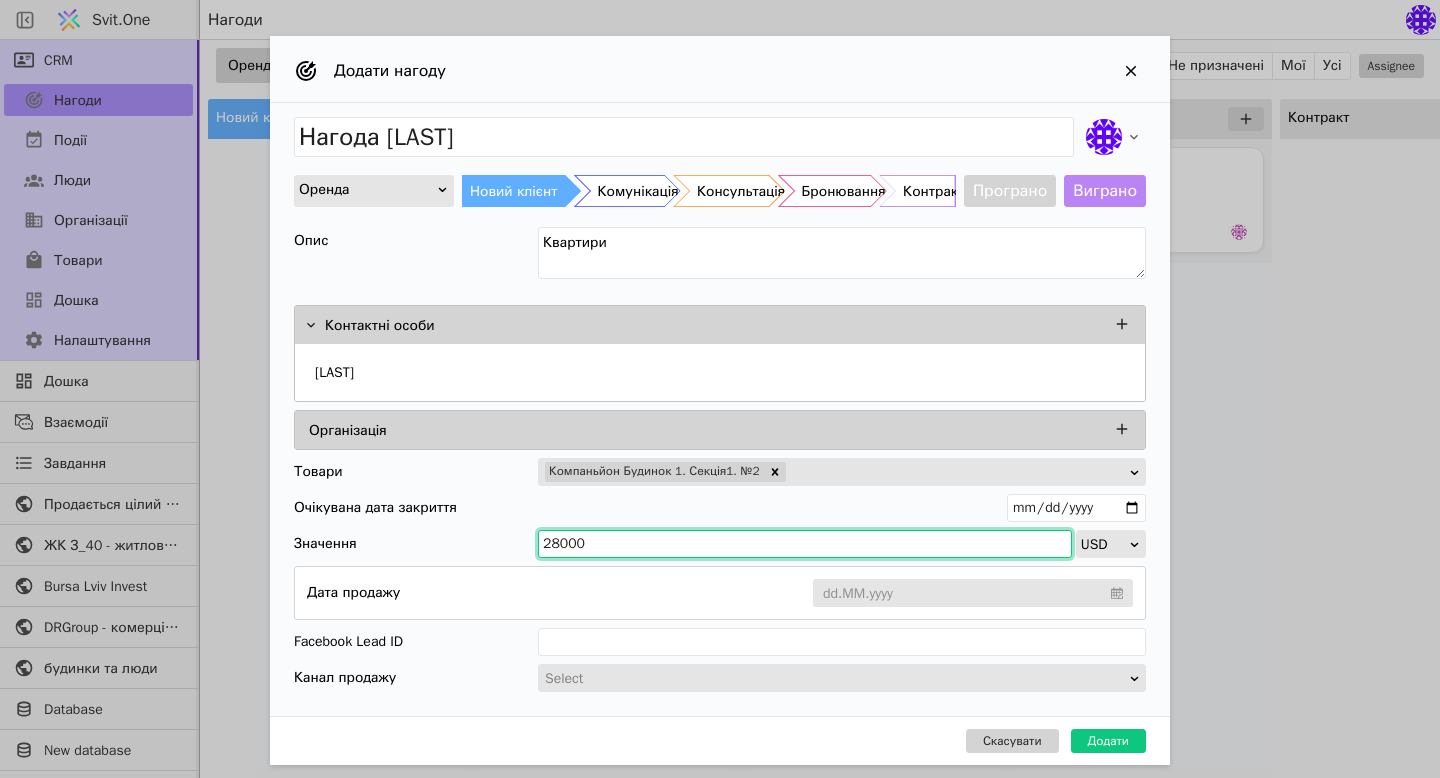 type on "28000" 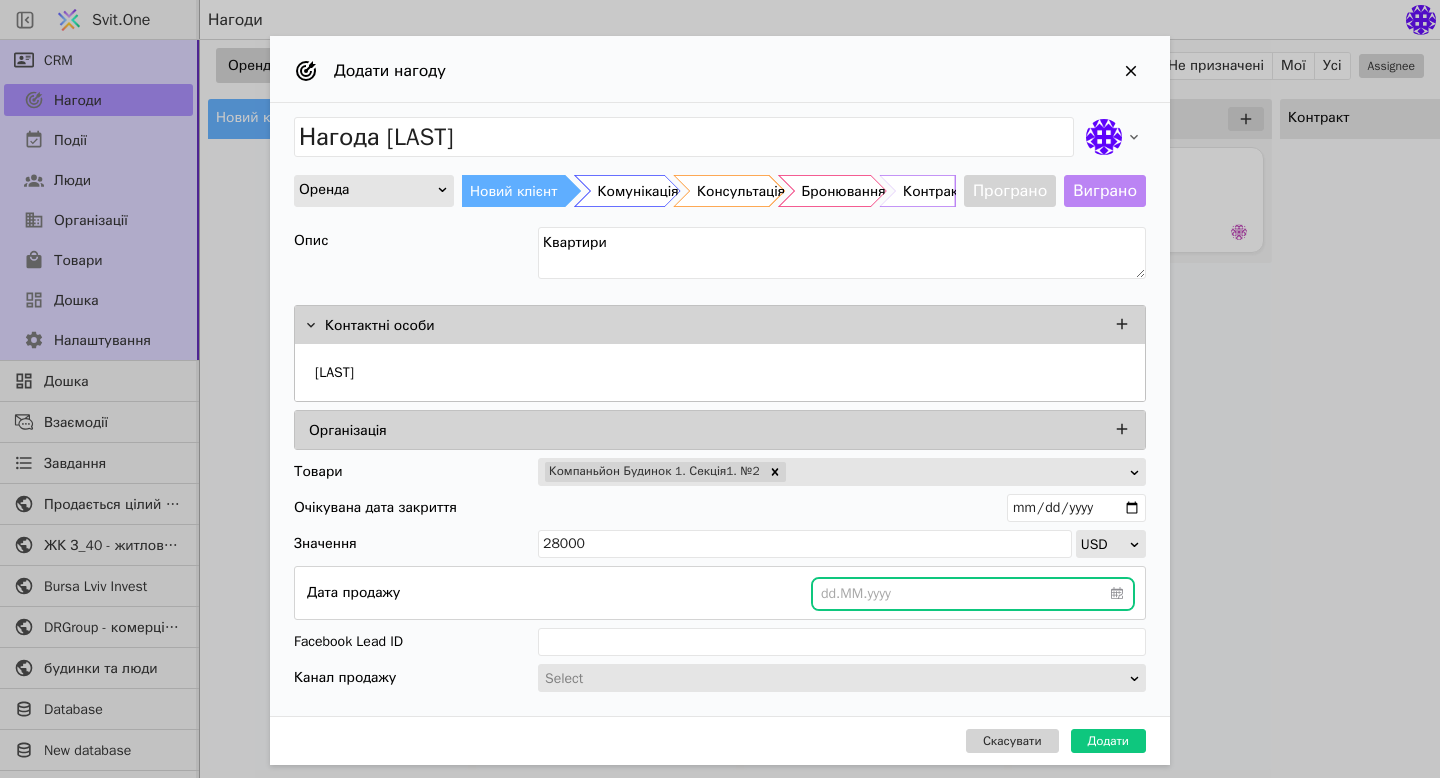 click at bounding box center [973, 594] 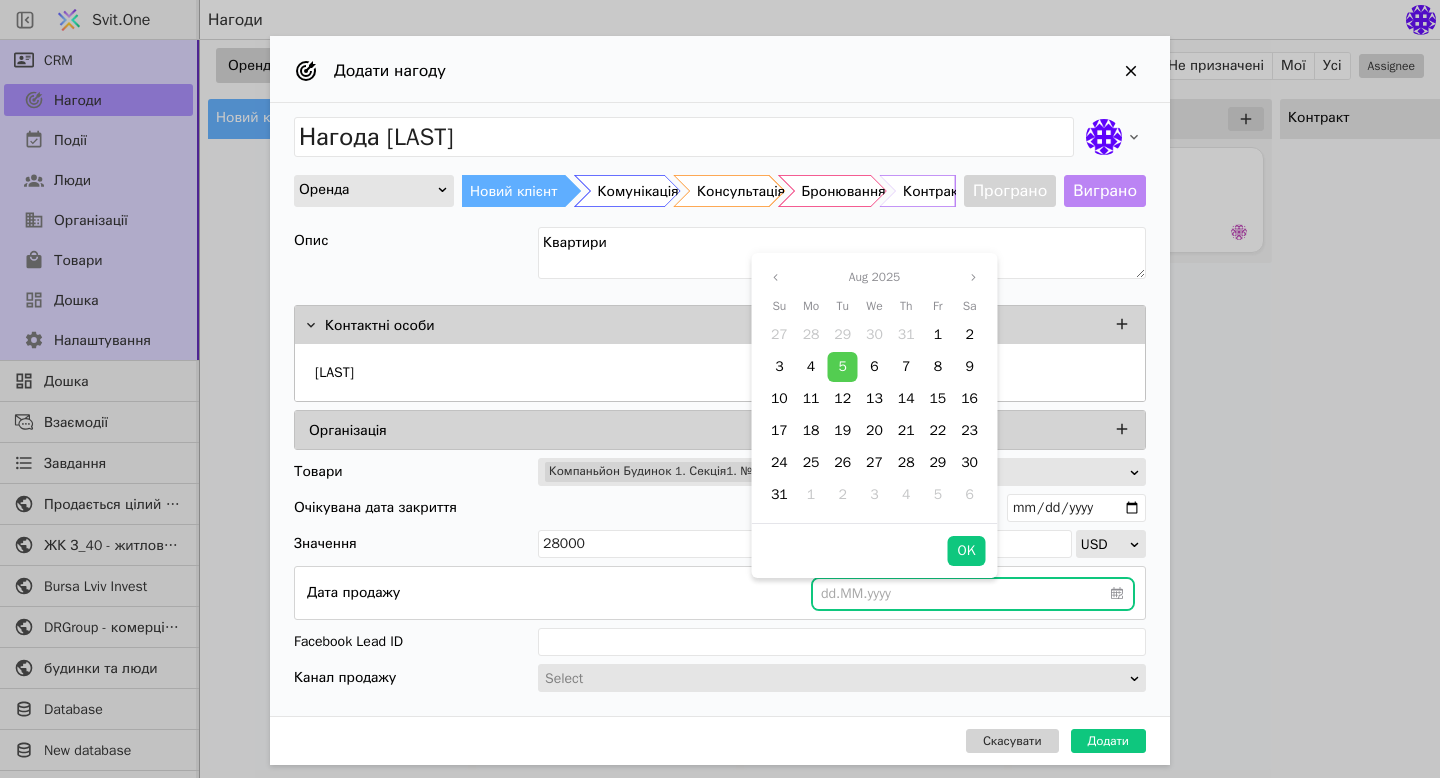 click on "Нагода [FIRST] [LAST] Оренда Новий клієнт Комунікація Консультація Бронювання Контракт Програно Виграно Опис Квартири Контактні особи [FIRST] Організація Товари Компаньйон Будинок 1. Секція1. №2 Очікувана дата закриття Значення 28000 USD Дата продажу dd.MM.yyyy Facebook Lead ID Канал продажу Select" at bounding box center (720, 409) 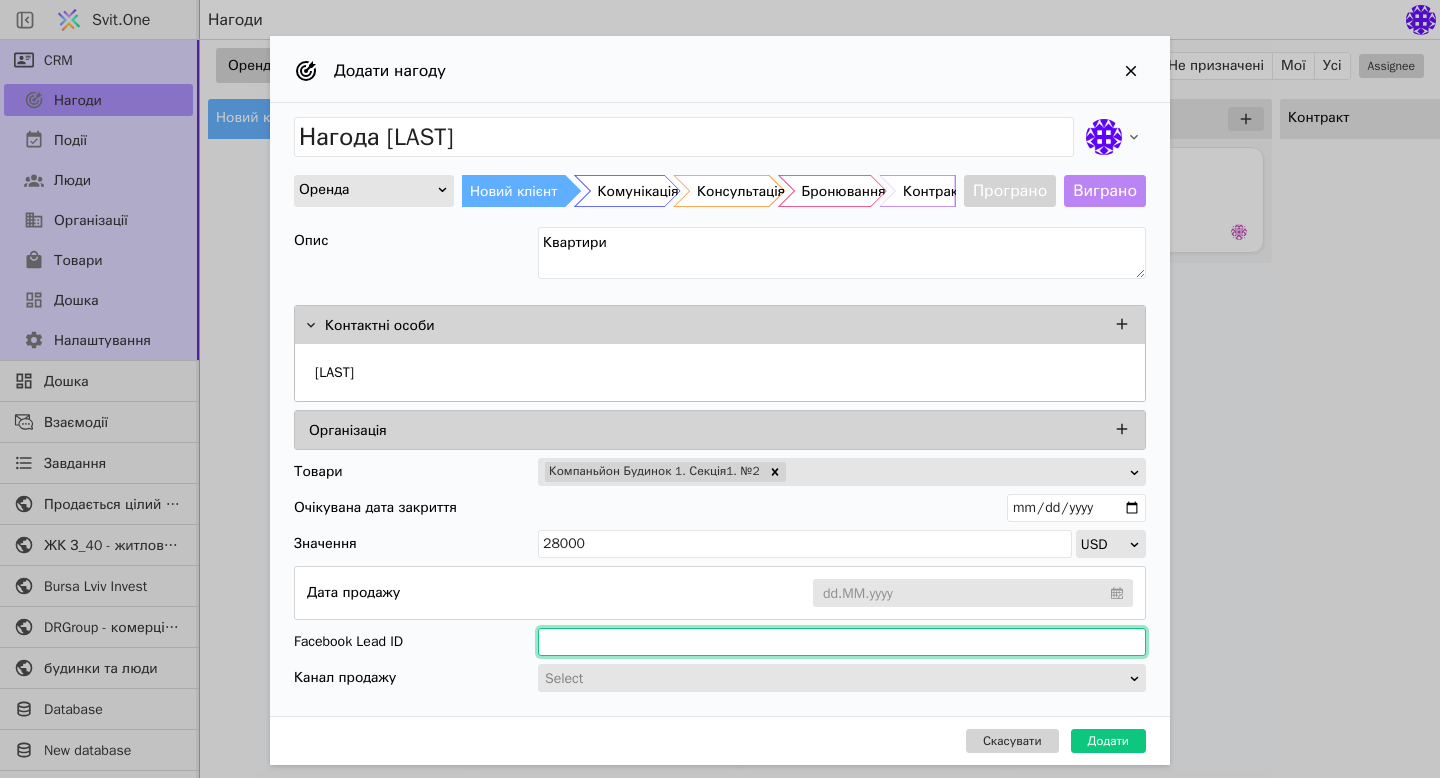 click at bounding box center (842, 642) 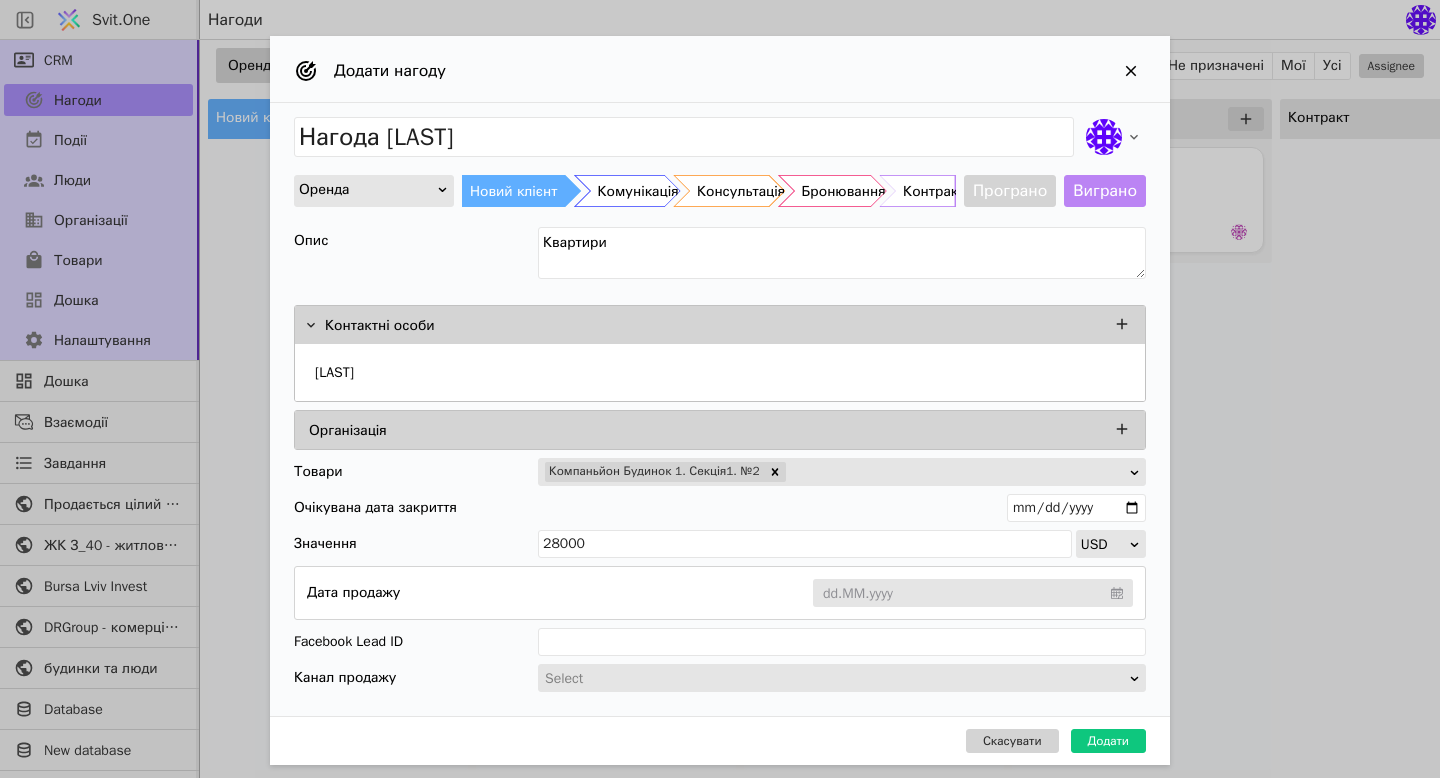 scroll, scrollTop: 121, scrollLeft: 0, axis: vertical 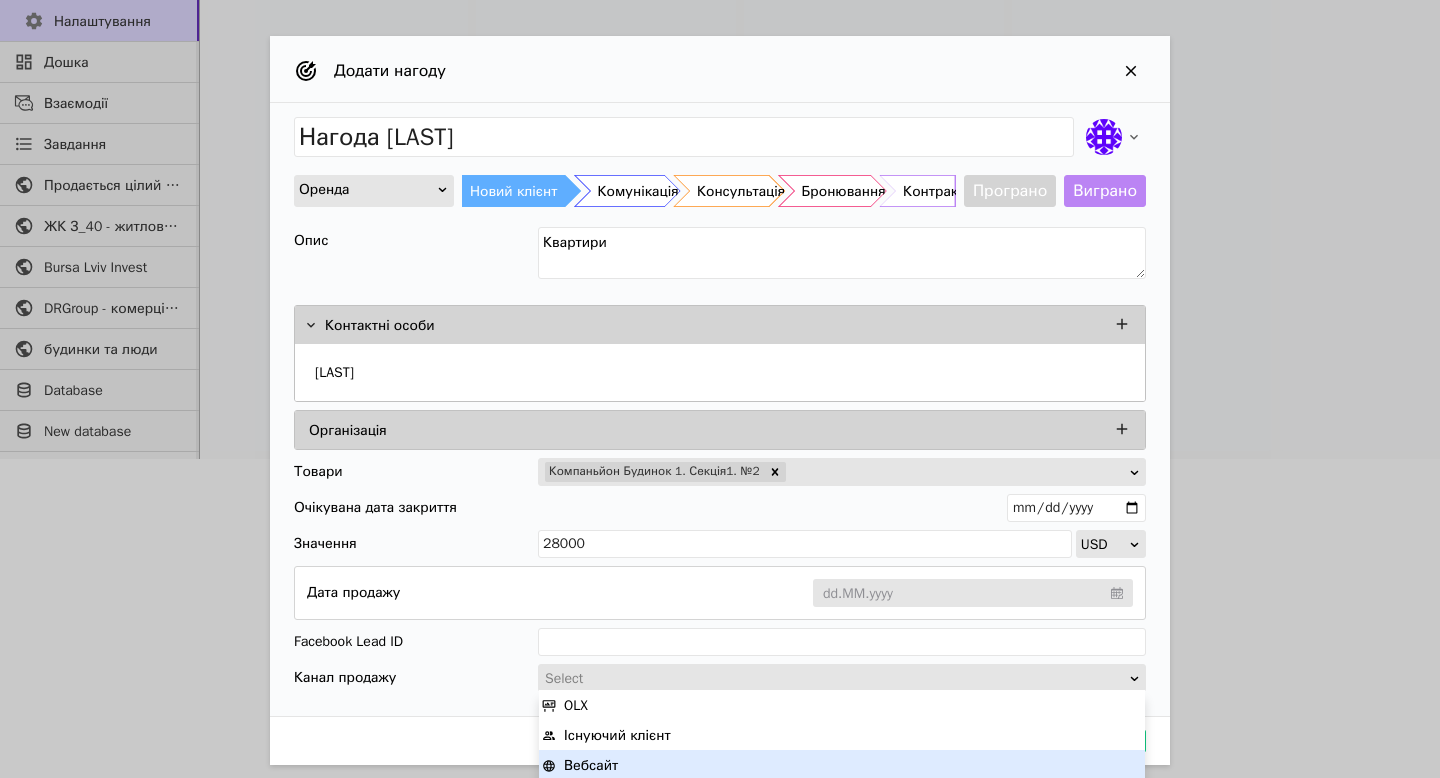 click on "Вебсайт" at bounding box center (842, 766) 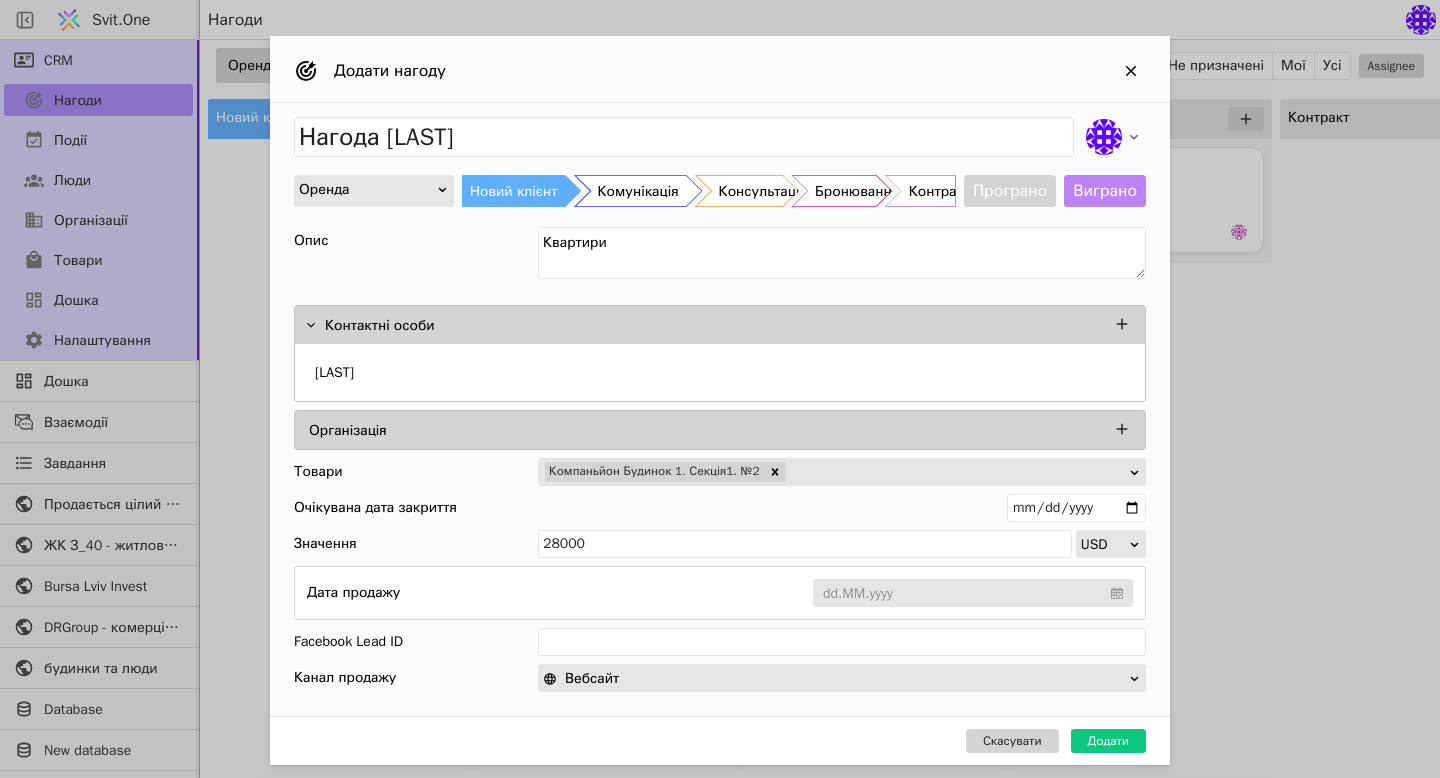 click on "Комунікація" at bounding box center [638, 191] 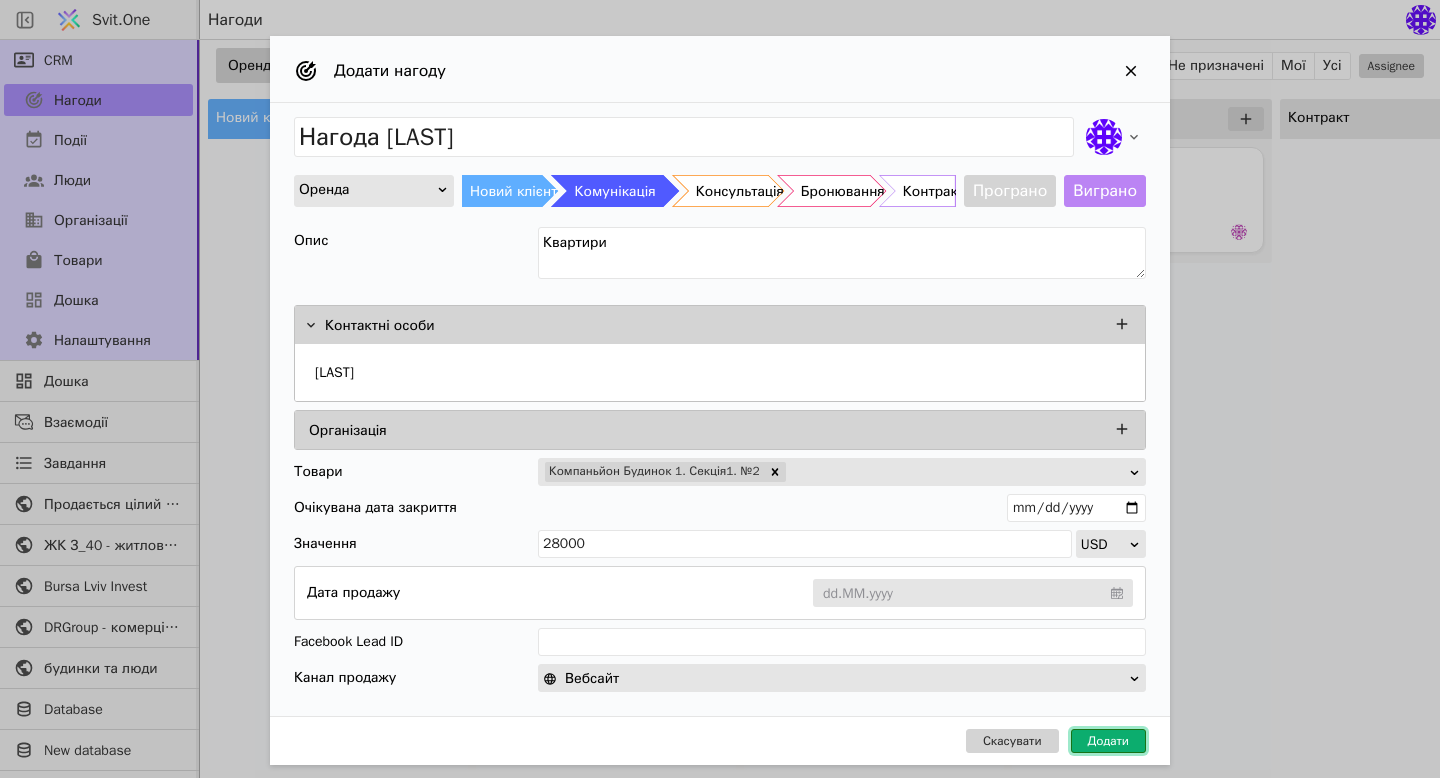 click on "Додати" at bounding box center (1108, 741) 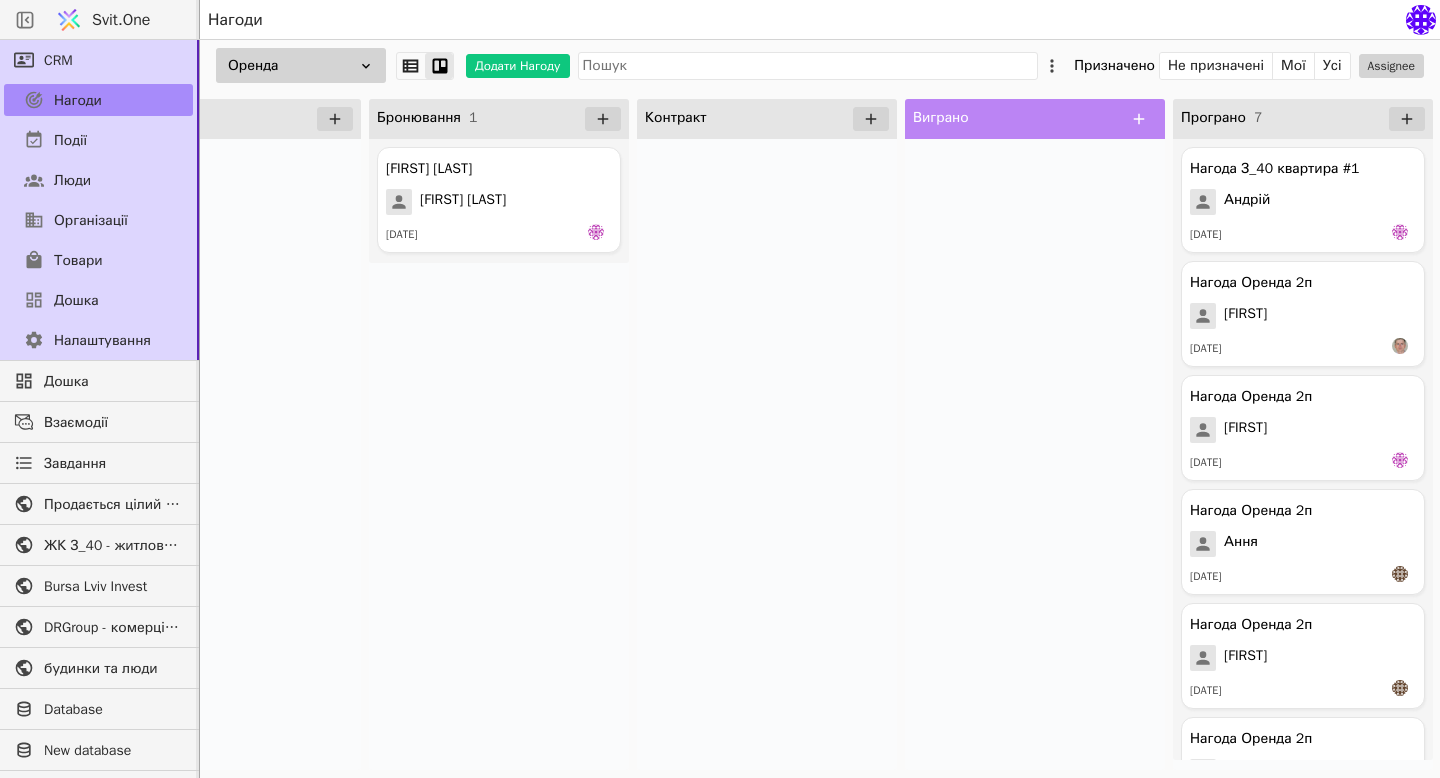 scroll, scrollTop: 0, scrollLeft: 644, axis: horizontal 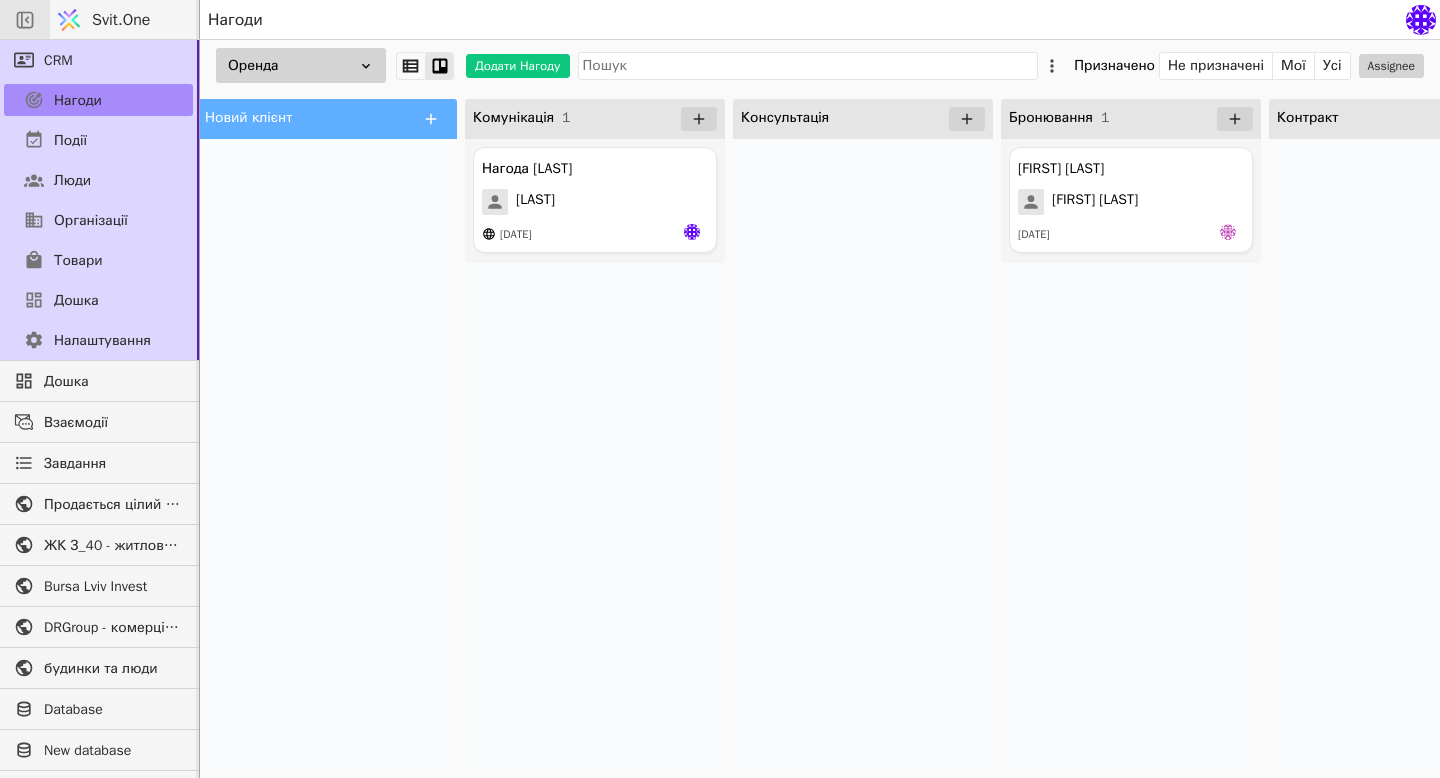 click at bounding box center (25, 19) 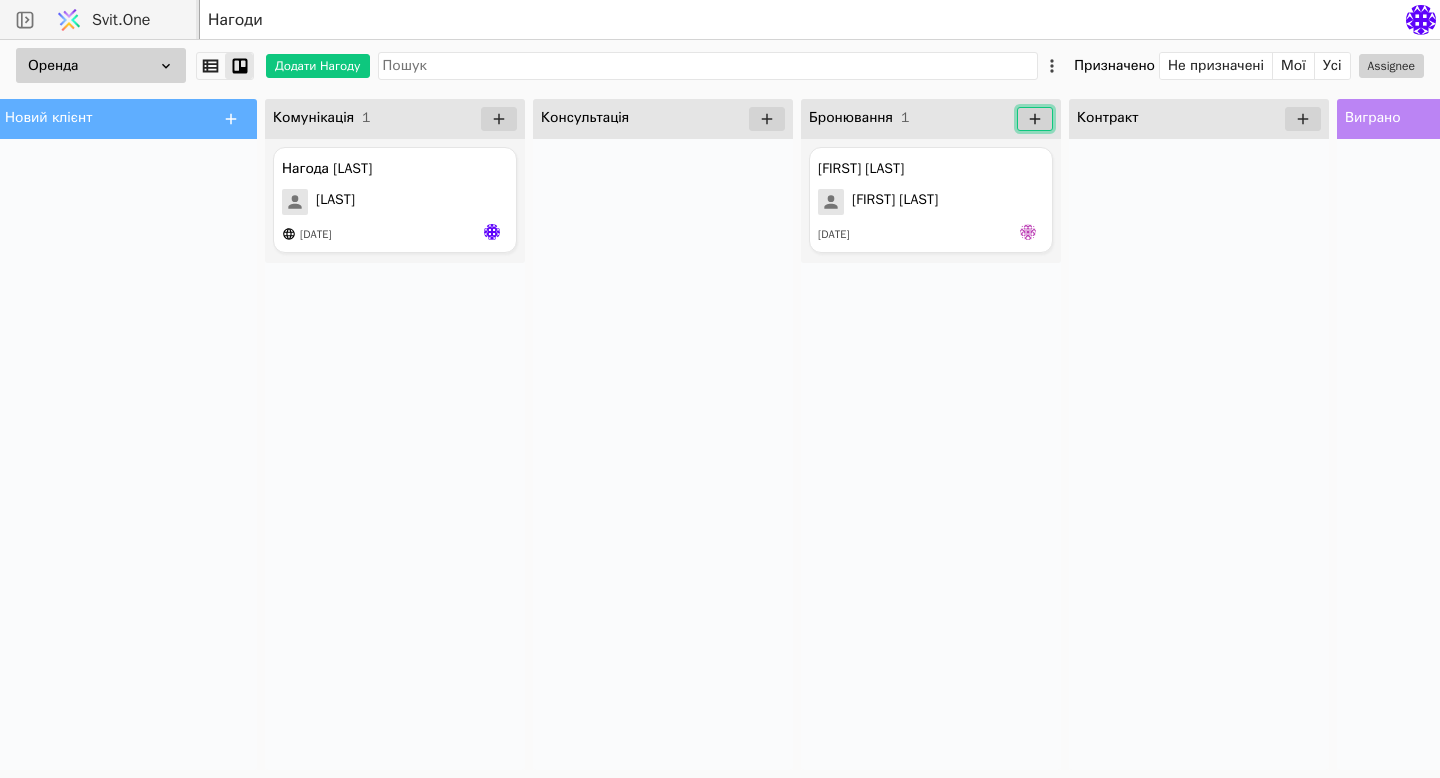 click 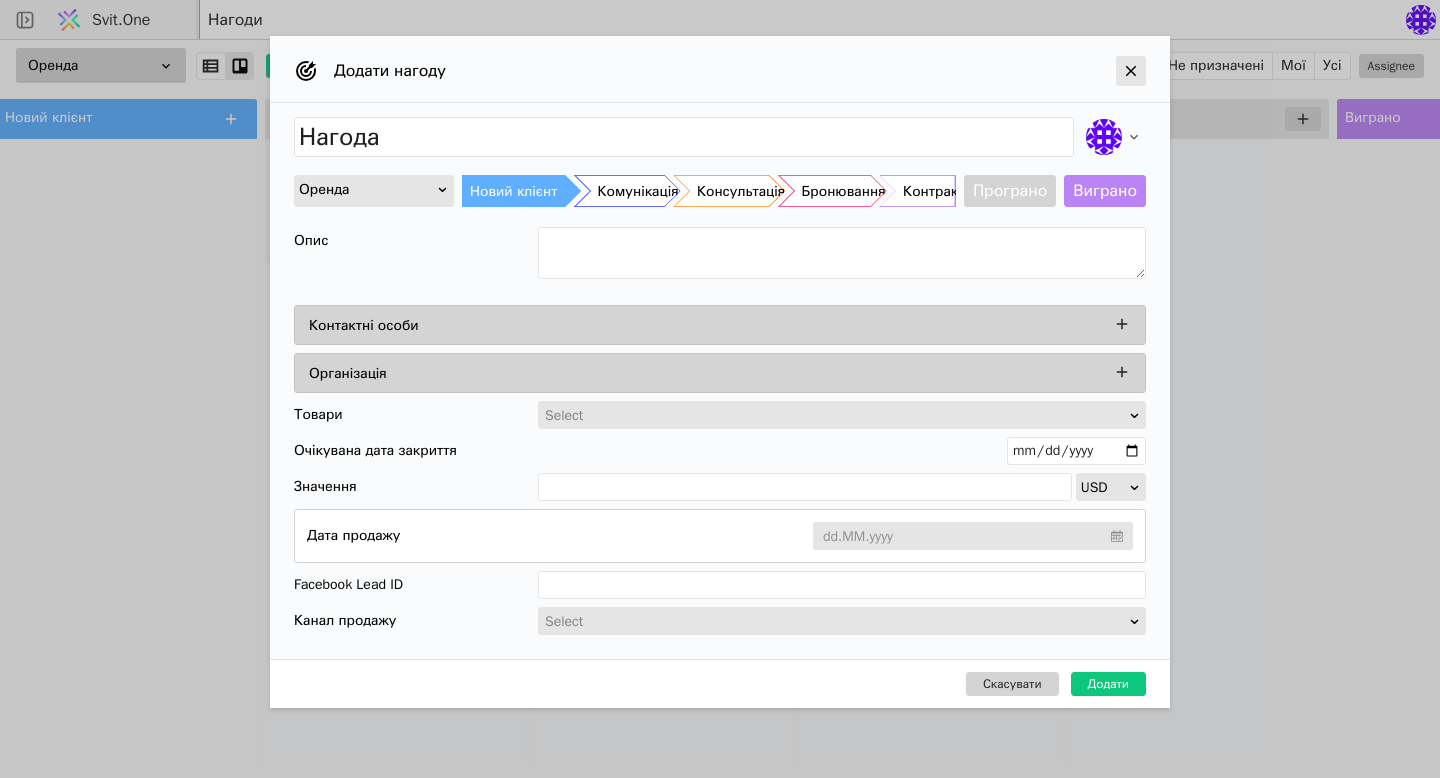 click 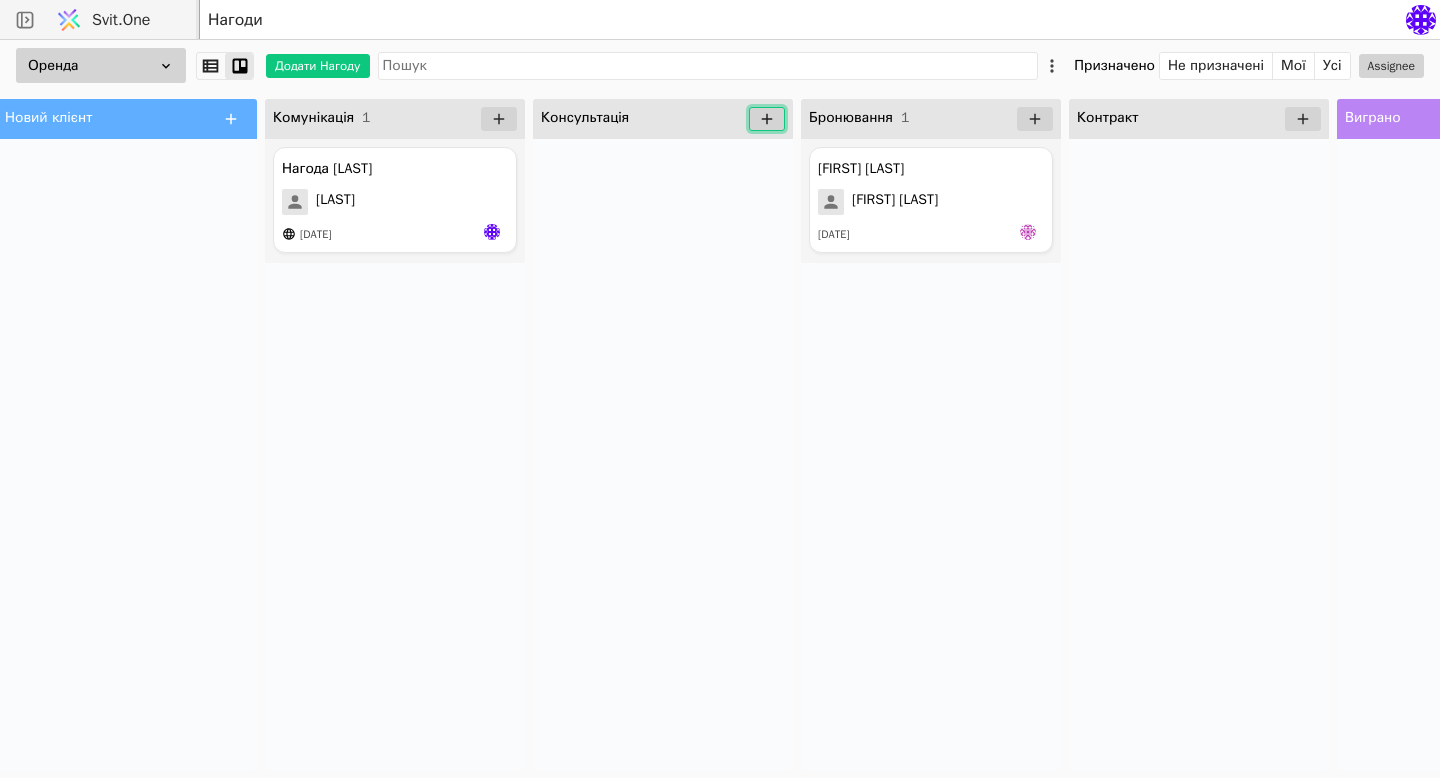 click at bounding box center (767, 119) 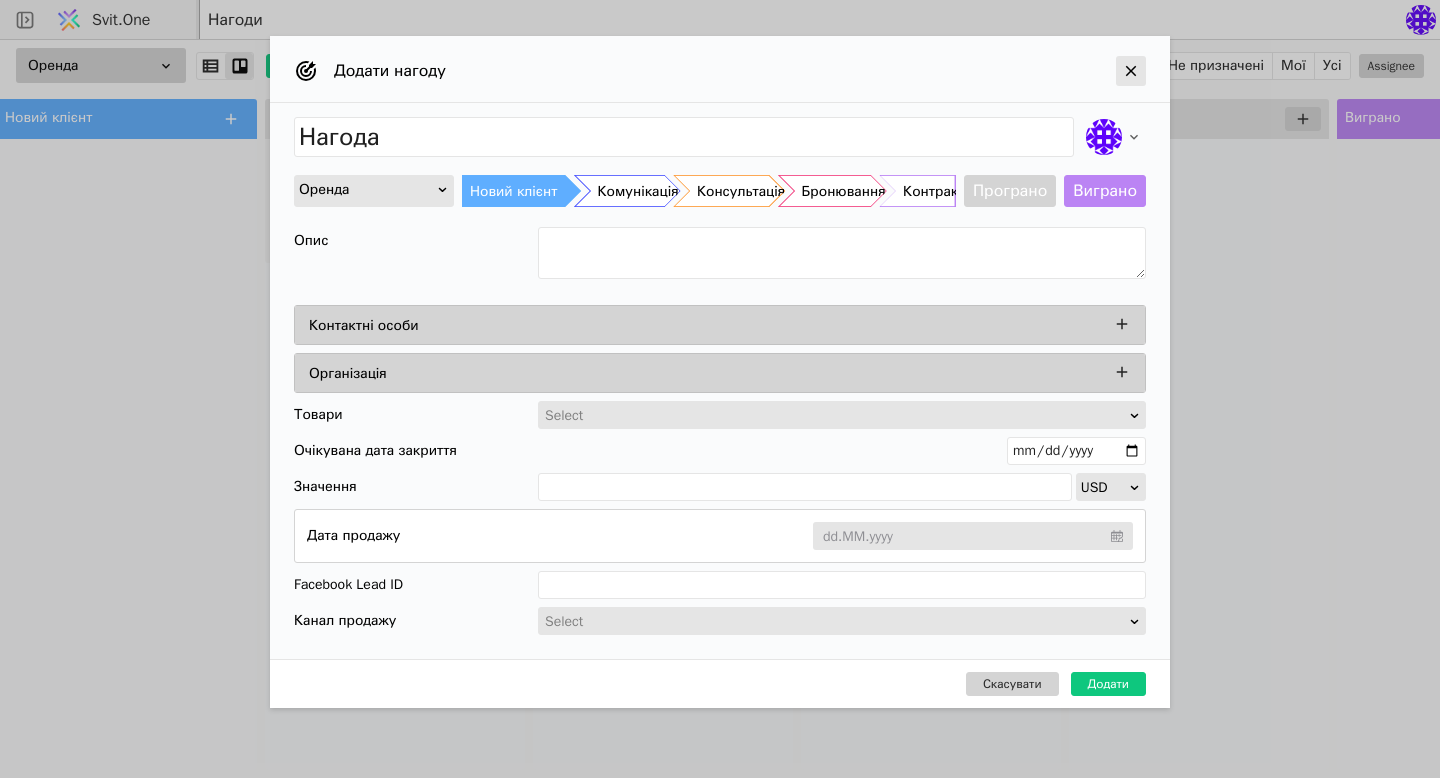 click 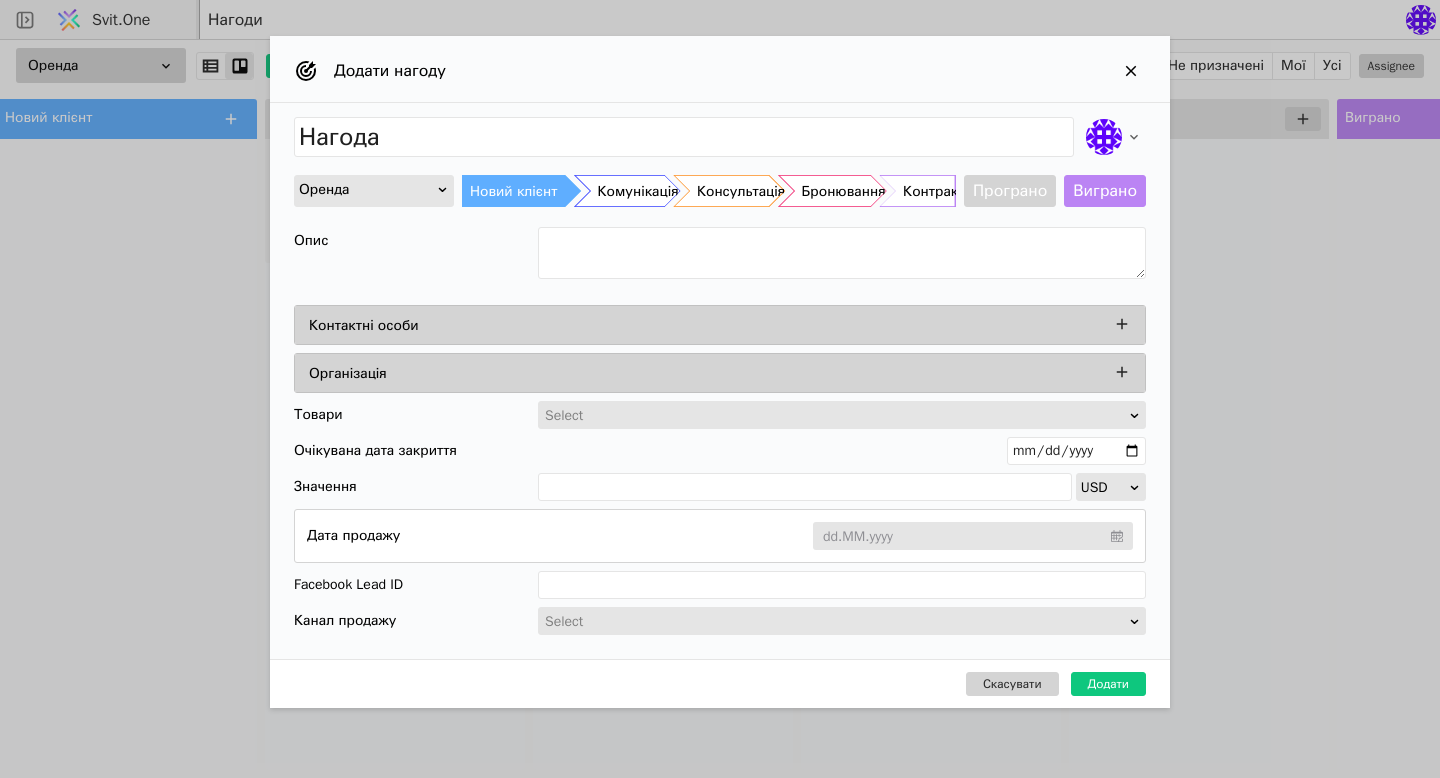click on "Призначено" at bounding box center [1114, 66] 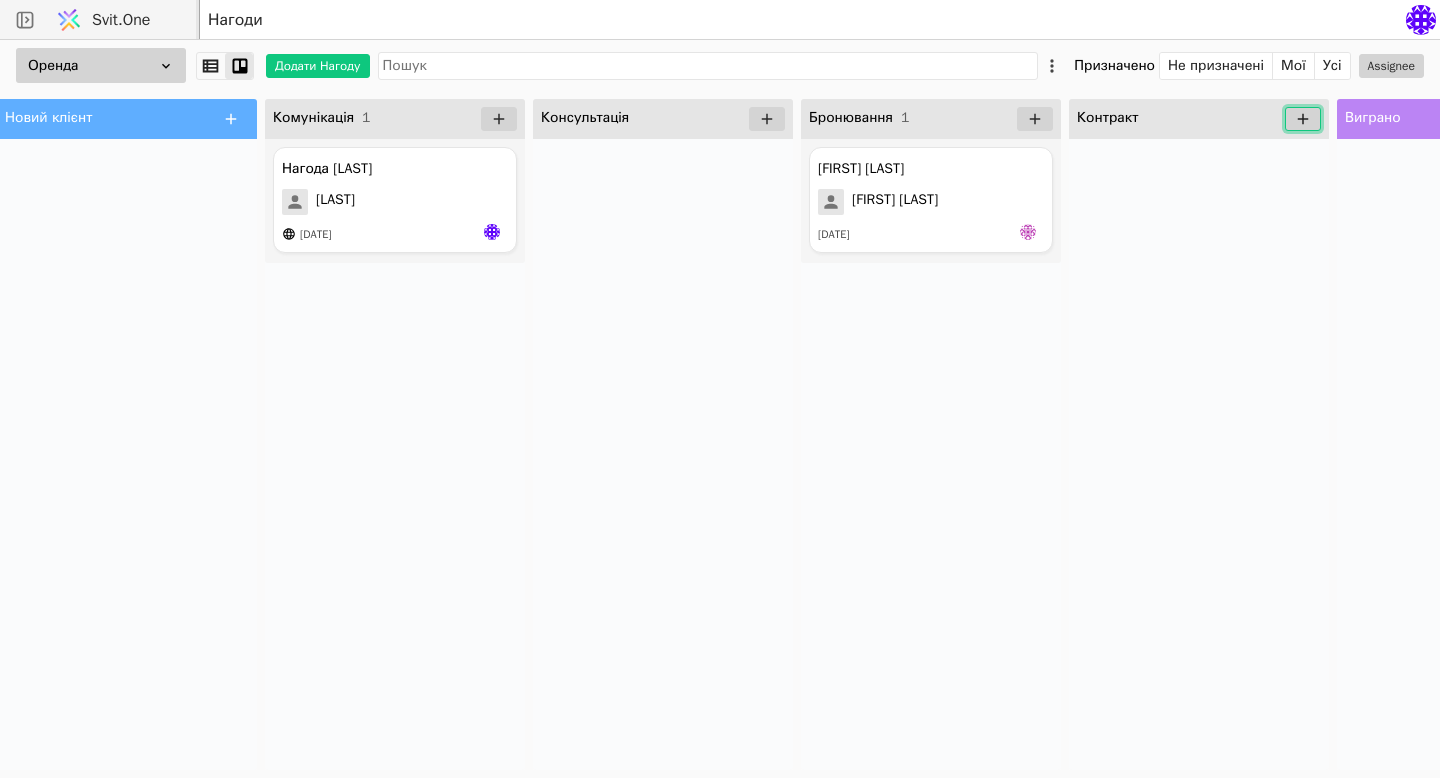 click at bounding box center [1303, 119] 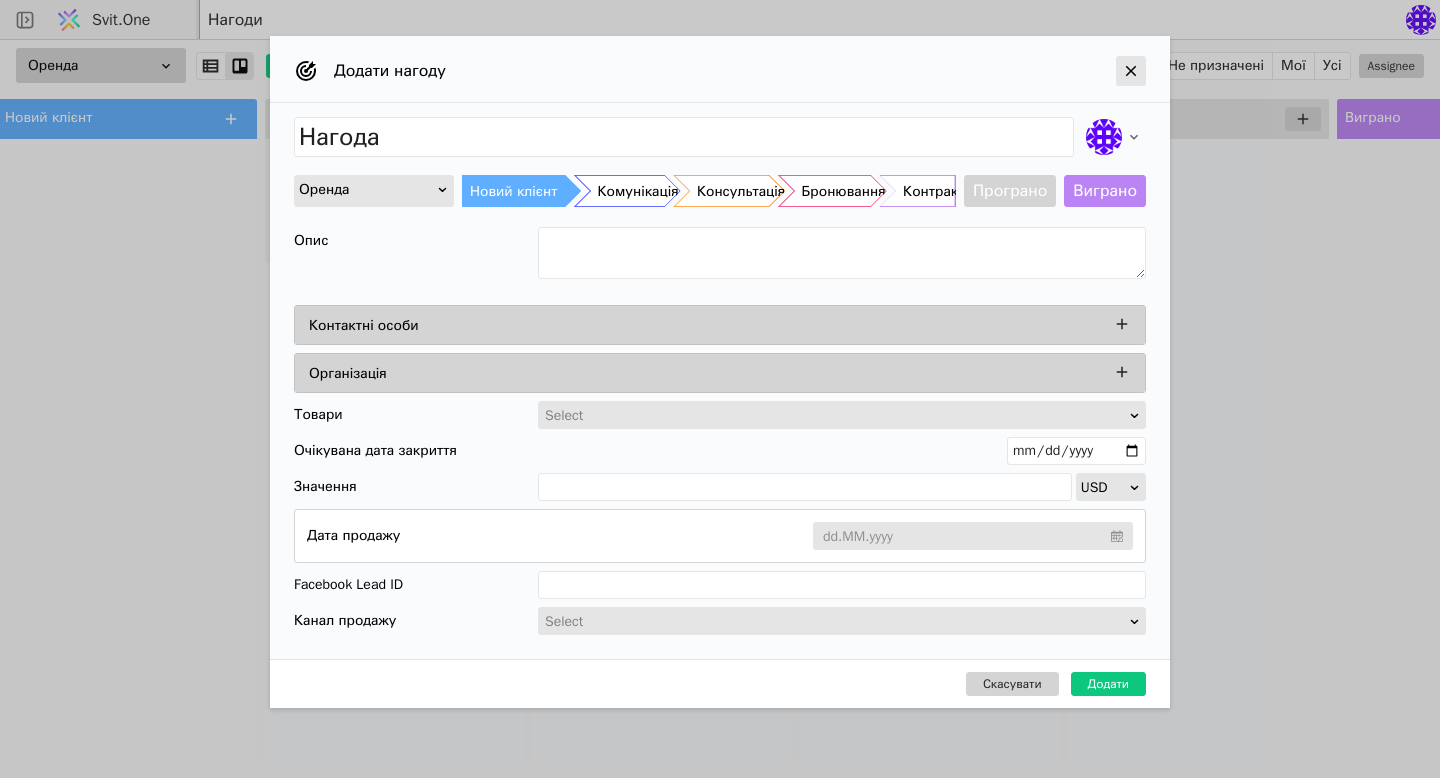 click 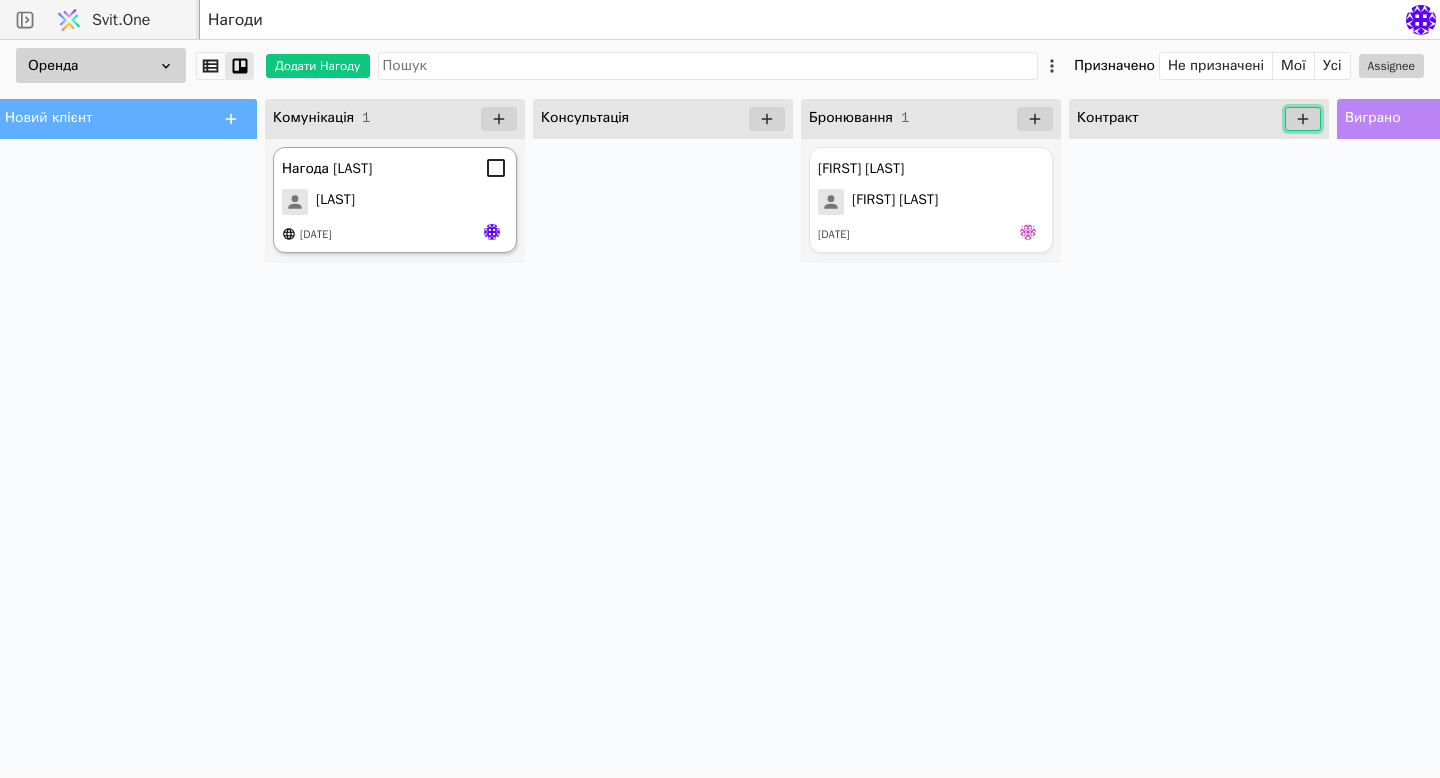 click on "[LAST]" at bounding box center [335, 202] 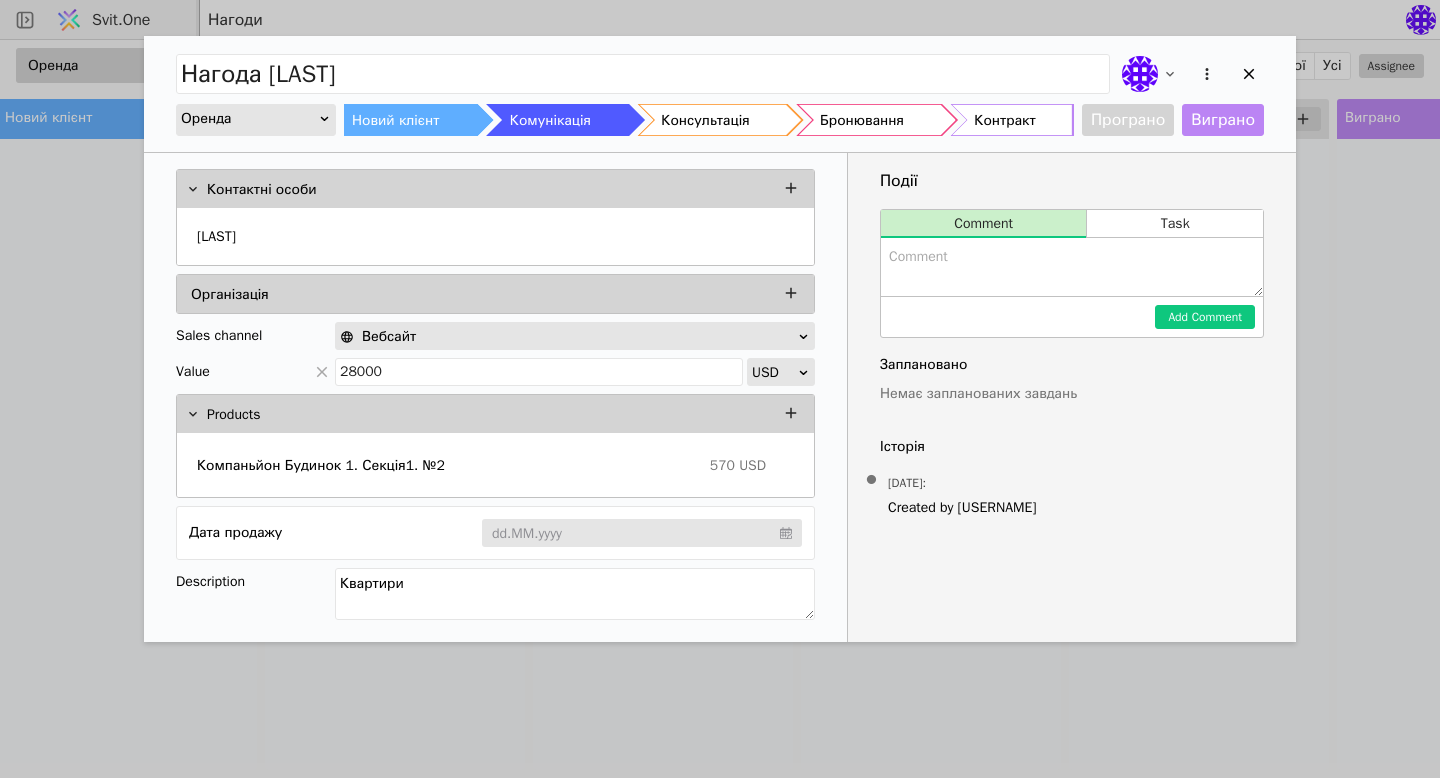 click on "Консультація" at bounding box center [705, 120] 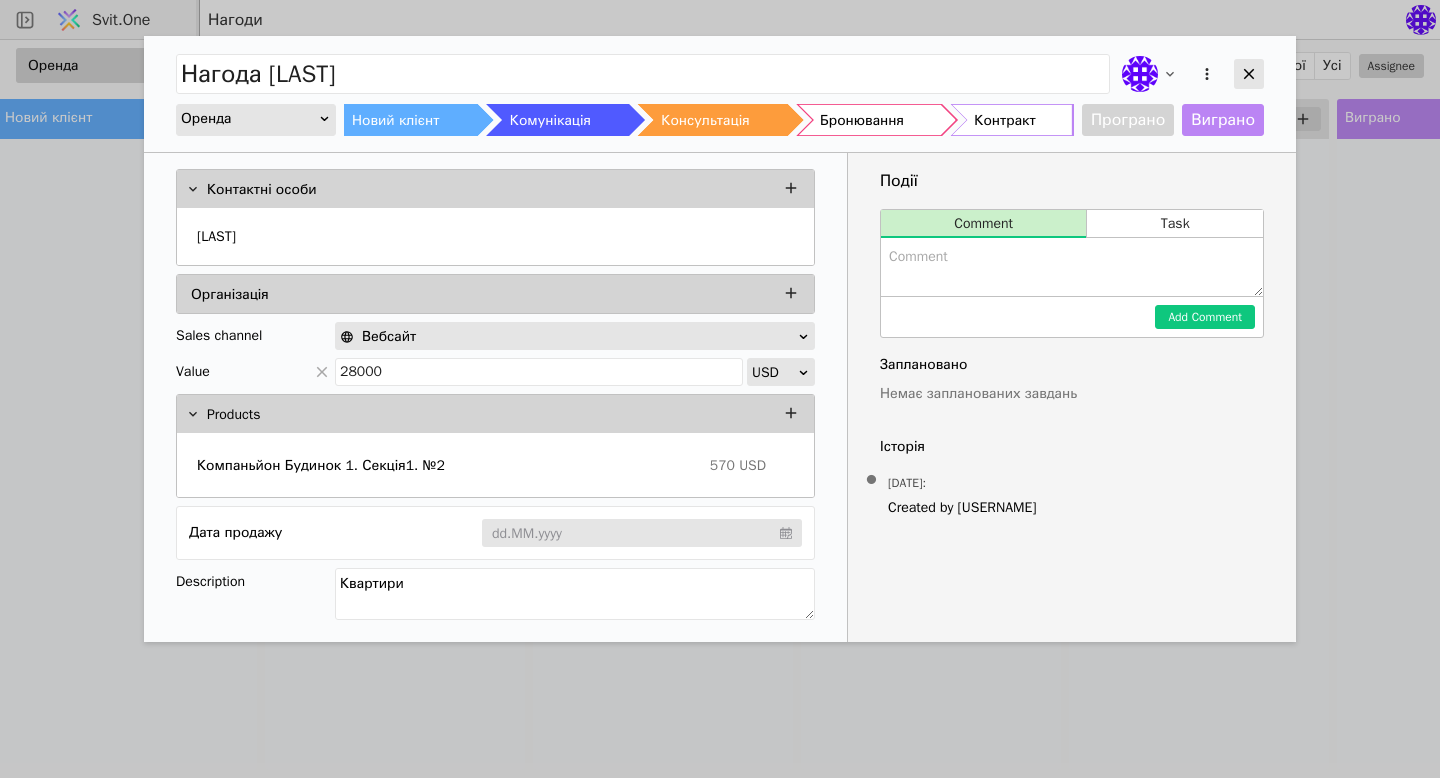 click 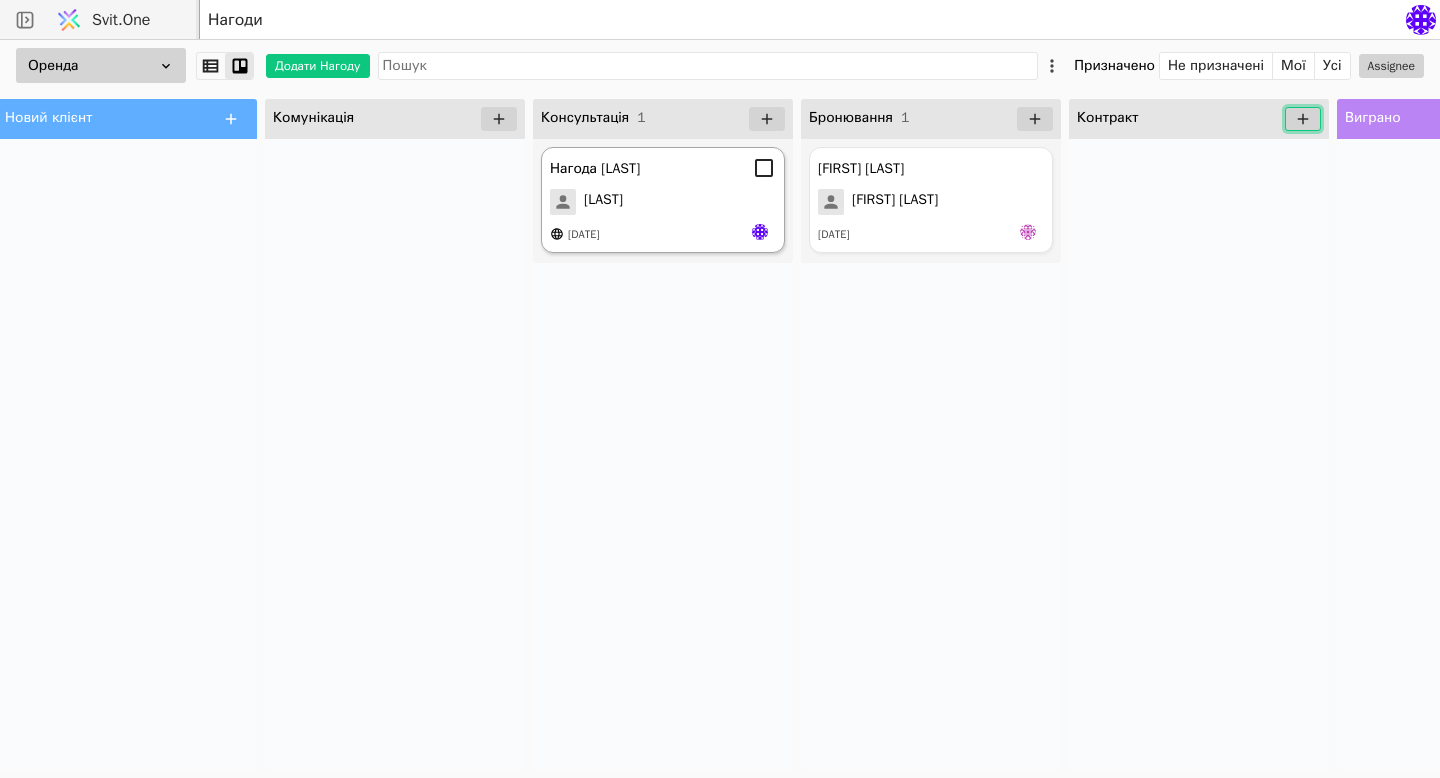 click on "[LAST]" at bounding box center (663, 202) 